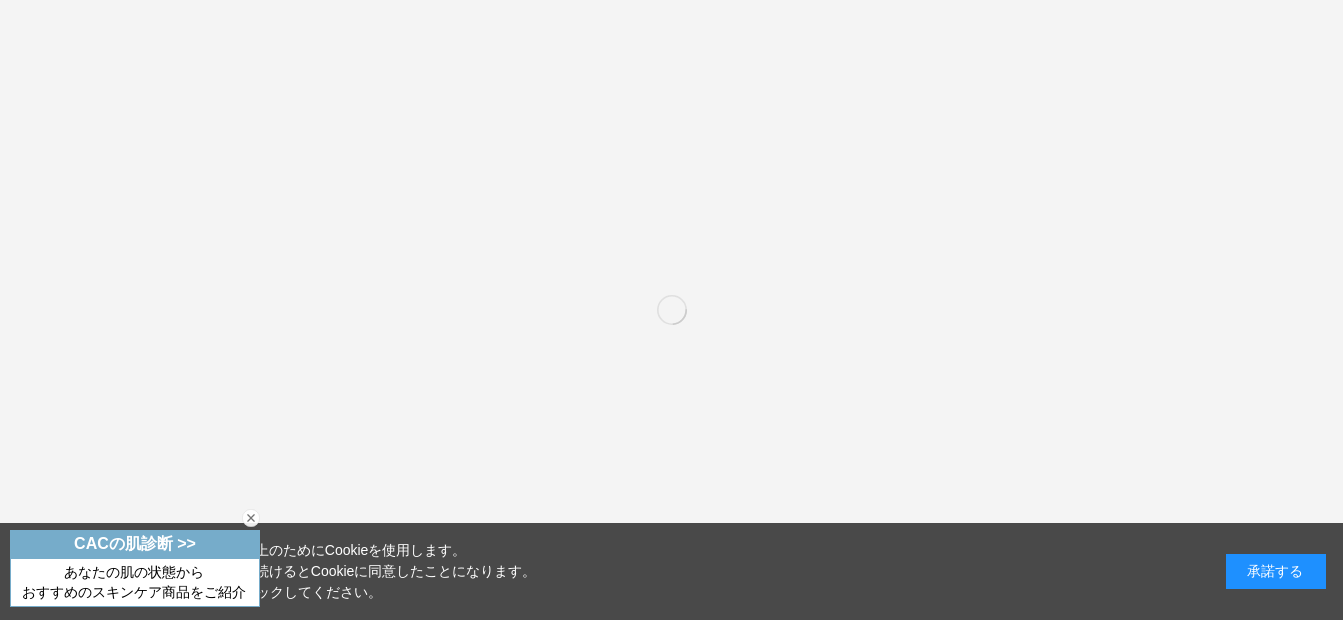 scroll, scrollTop: 100, scrollLeft: 0, axis: vertical 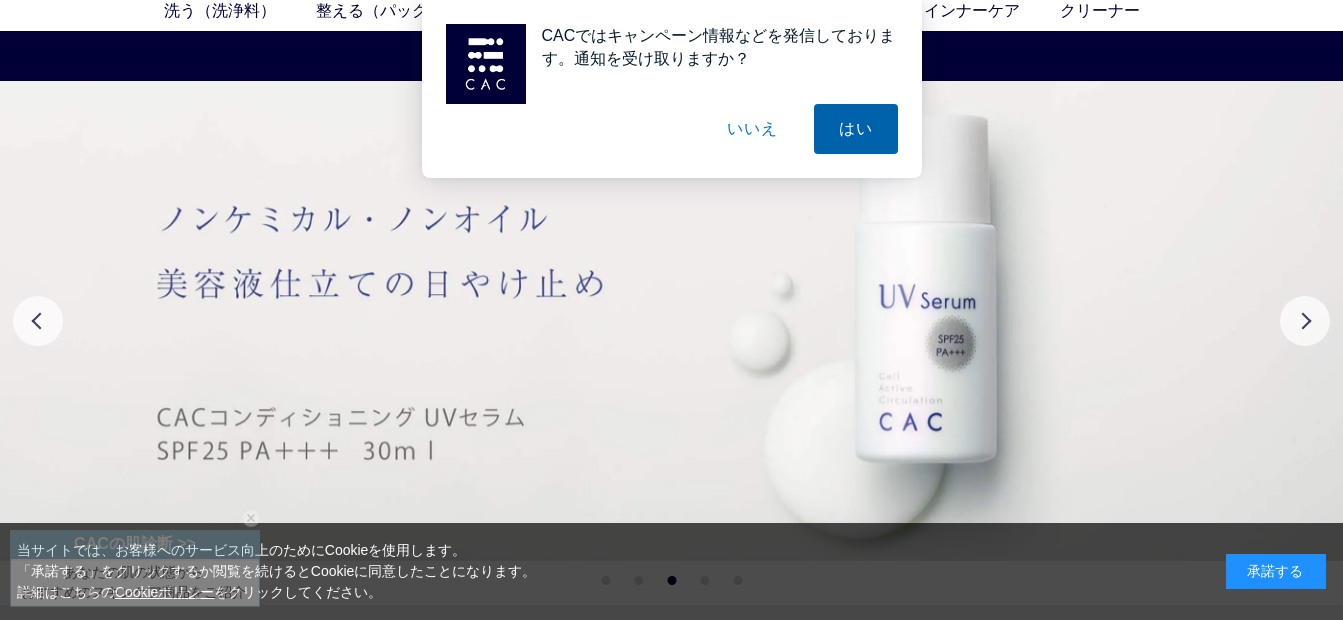 click on "はい" at bounding box center (856, 129) 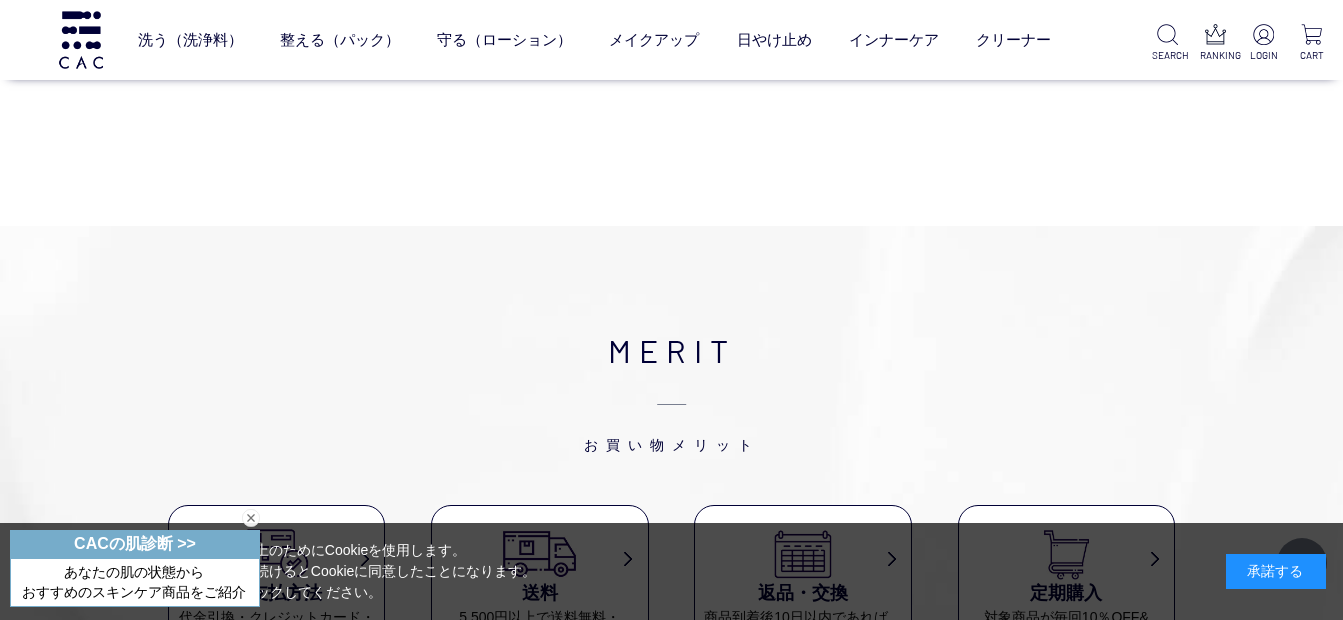 scroll, scrollTop: 7800, scrollLeft: 0, axis: vertical 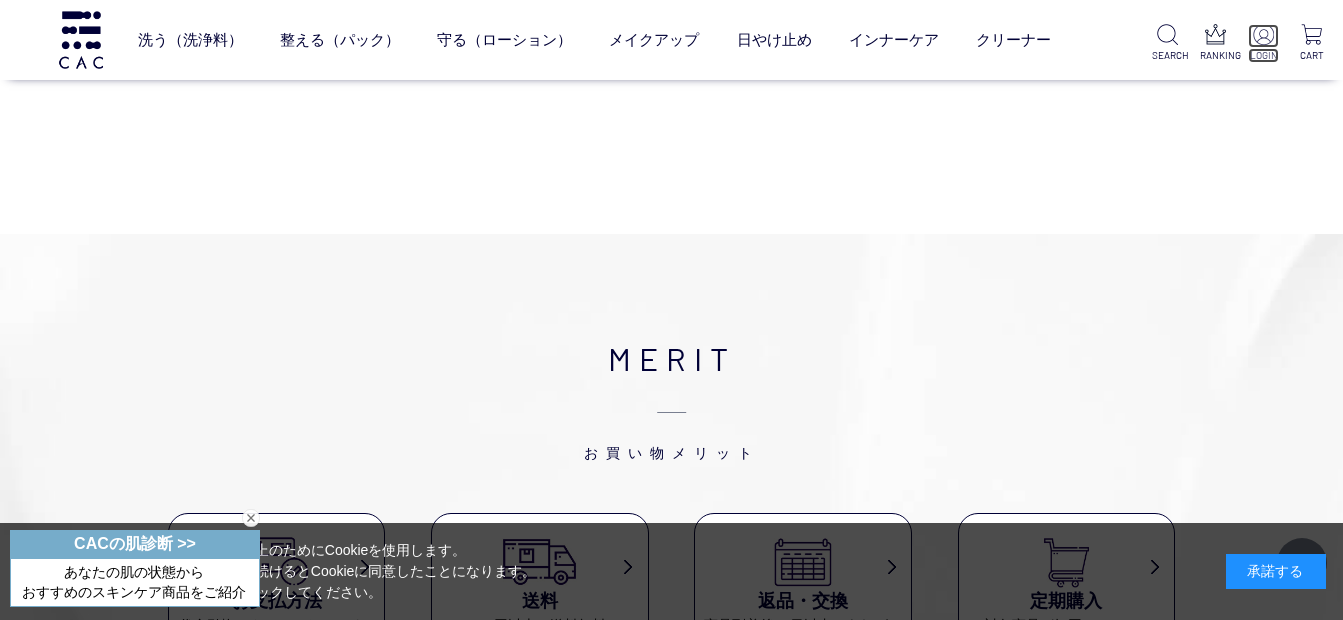 click at bounding box center [1263, 36] 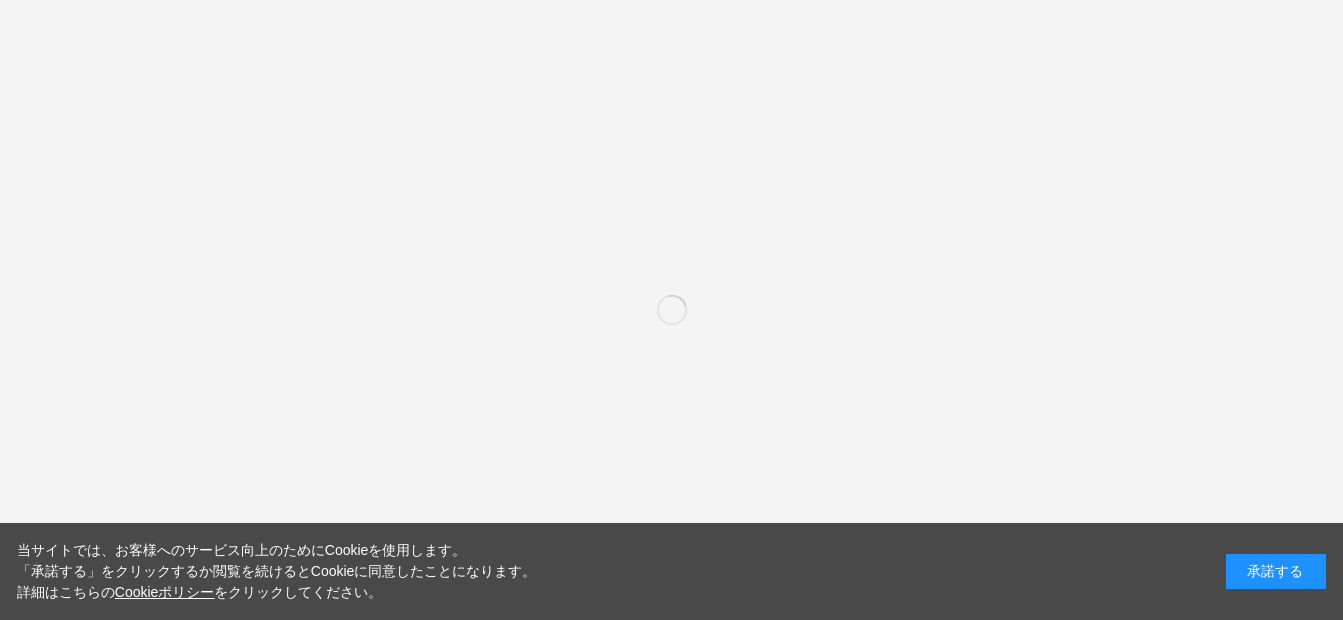 scroll, scrollTop: 0, scrollLeft: 0, axis: both 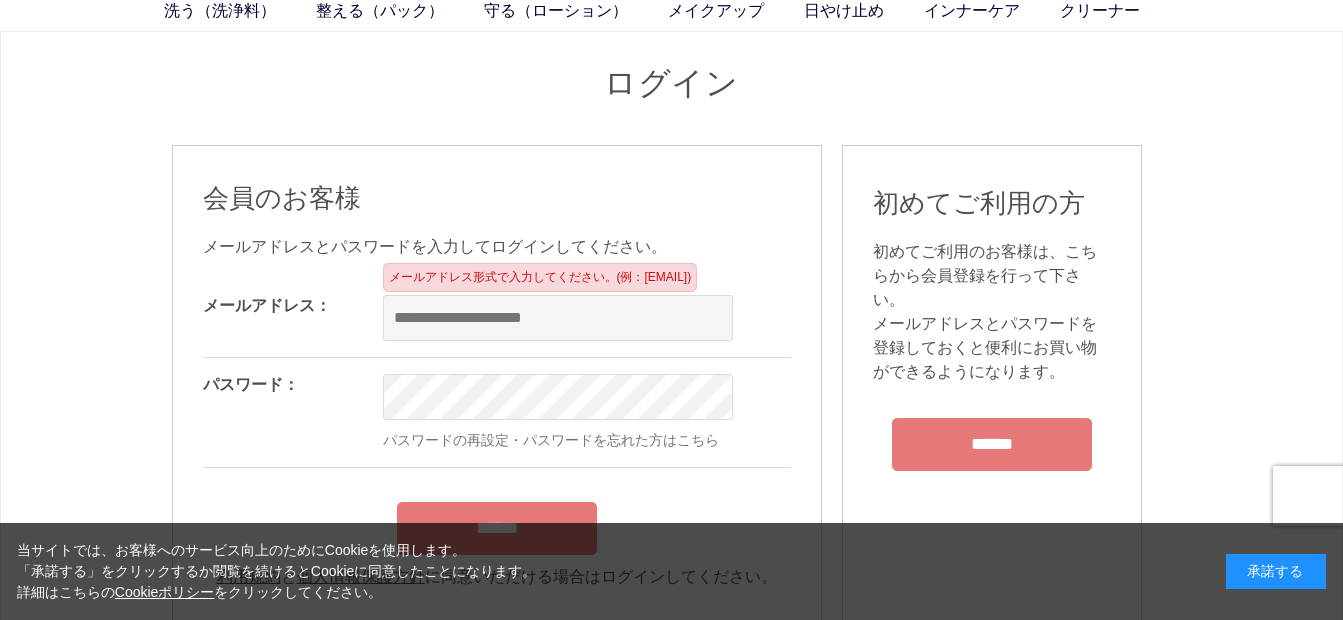 click at bounding box center (558, 318) 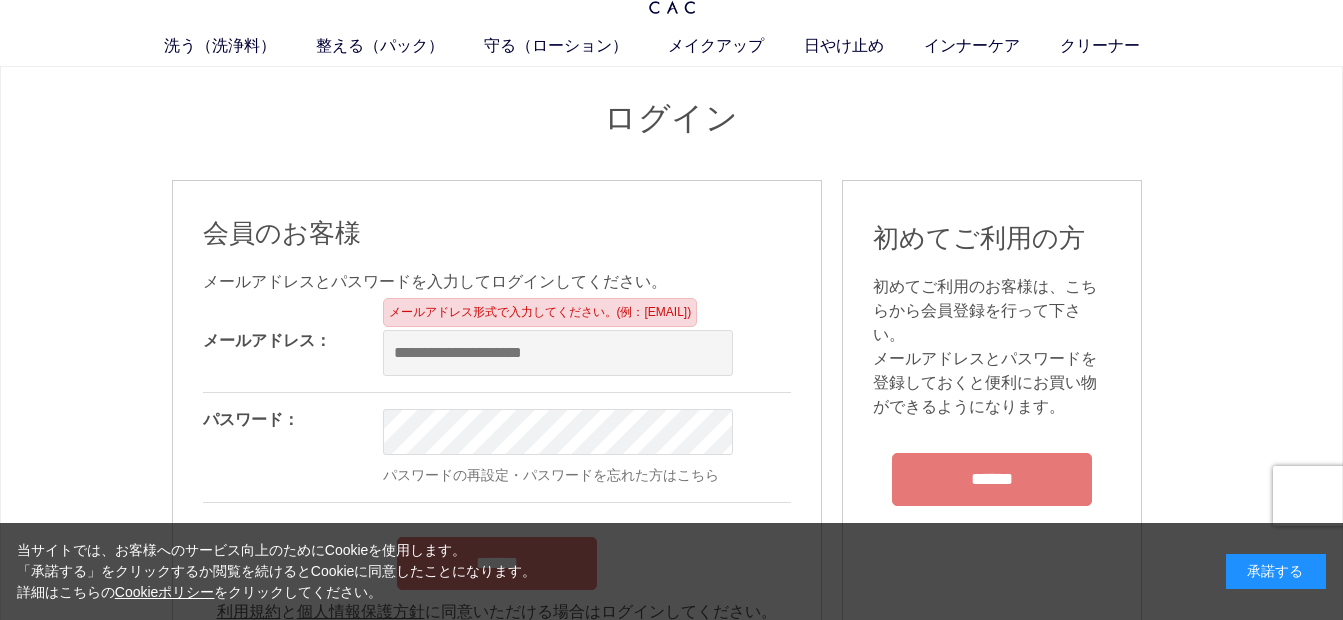 scroll, scrollTop: 100, scrollLeft: 0, axis: vertical 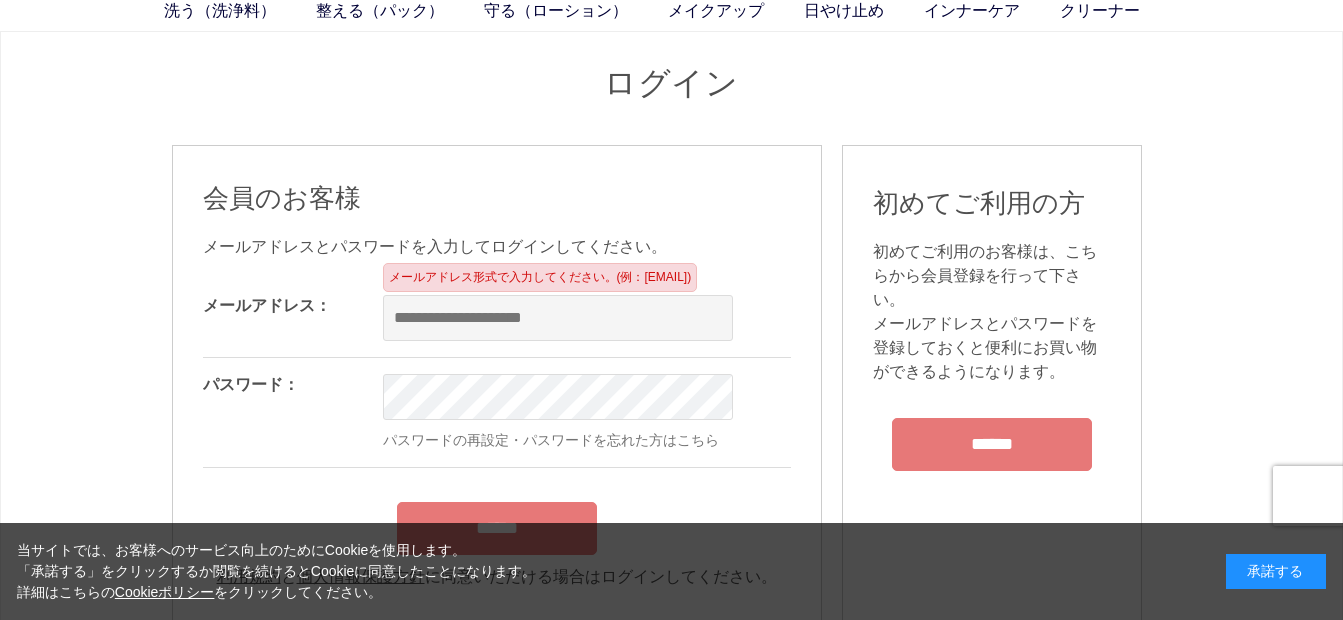 click at bounding box center (558, 318) 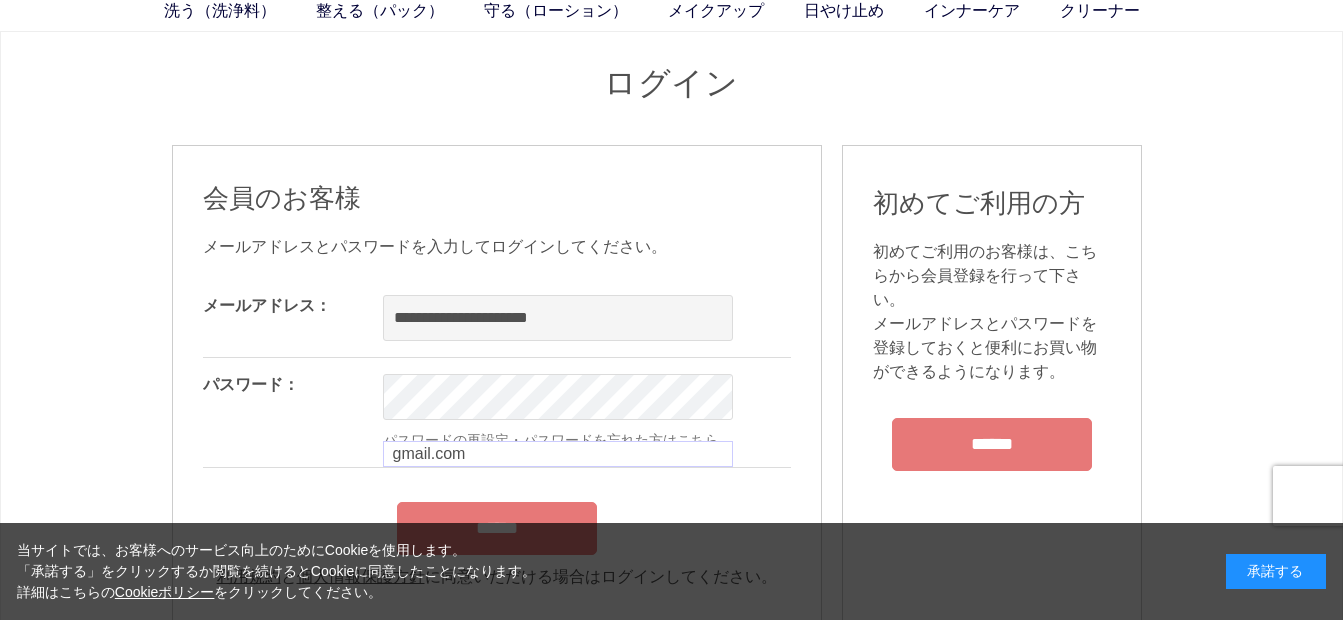 type on "**********" 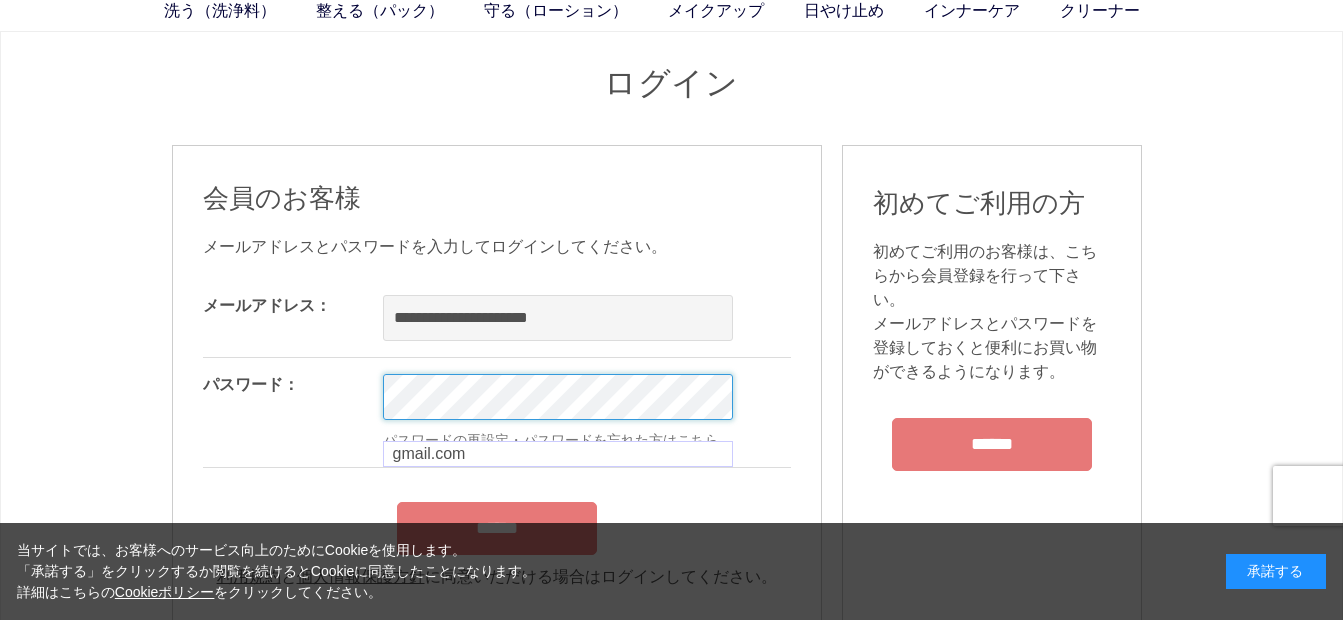 click on "洗う（洗浄料）
液体洗浄料
パウダー洗浄料
泡洗顔料
グッズ
整える（パック）
フェイスパック
ヘアパック
守る（ローション）
保湿化粧水
柔軟化粧水
美容液
ジェル
メイクアップ
ベース
アイ
フェイスカラー
リップ
日やけ止め
インナーケア
クリーナー
SEARCH
RANKING
LOGIN
CART
ログイン
会員のお客様" at bounding box center [671, 1653] 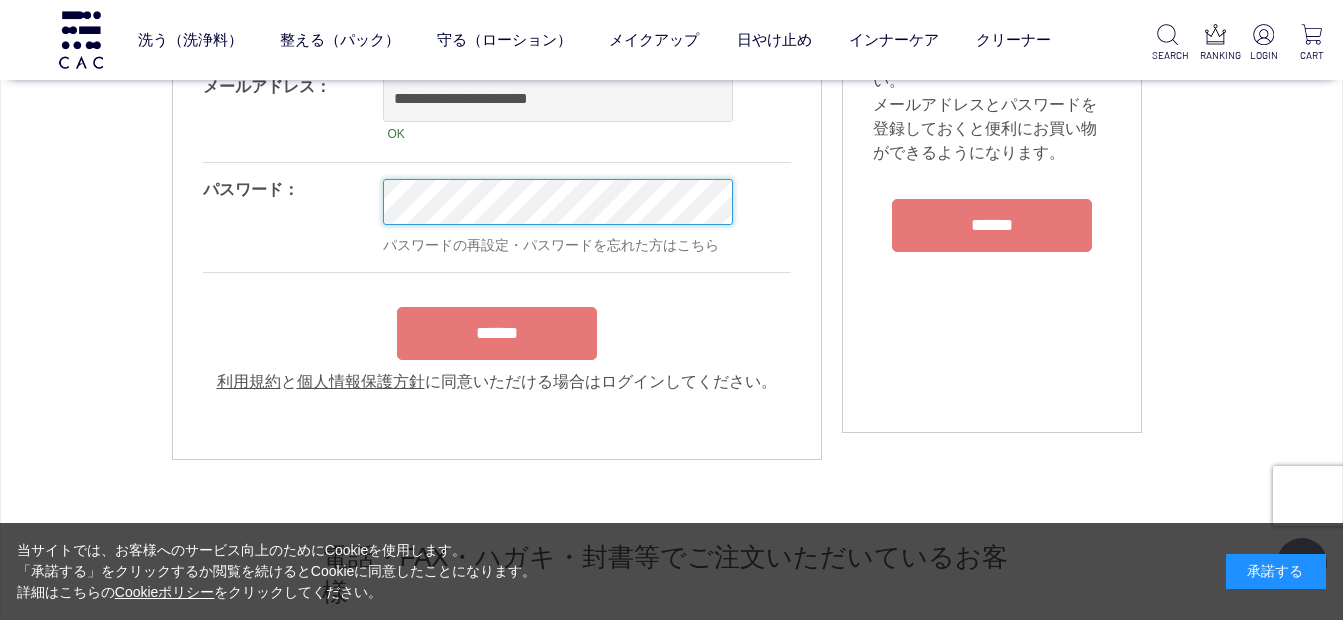 scroll, scrollTop: 300, scrollLeft: 0, axis: vertical 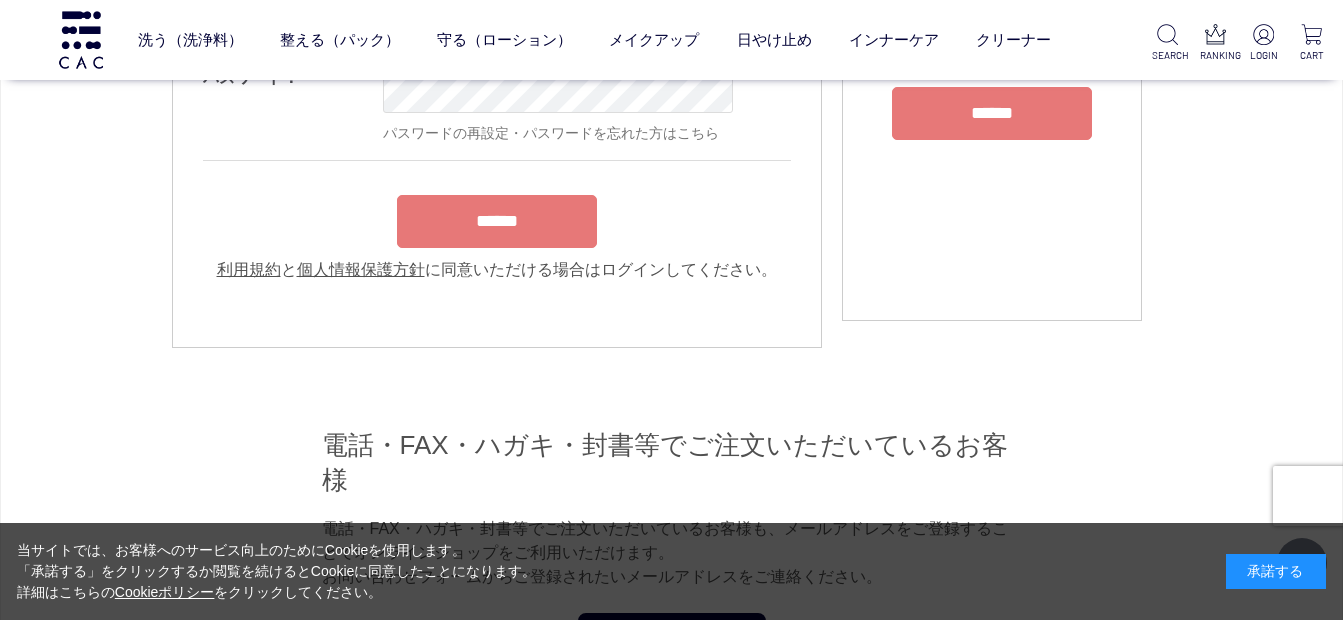 click on "******" at bounding box center (497, 216) 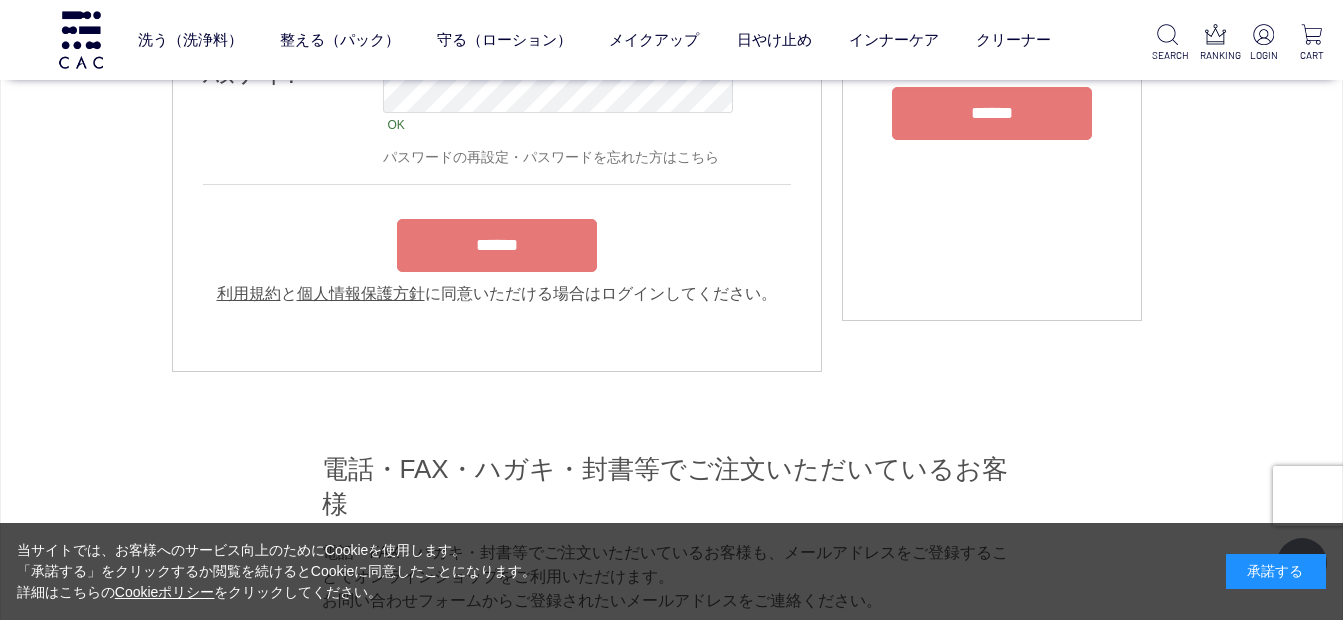 click on "******" at bounding box center (497, 245) 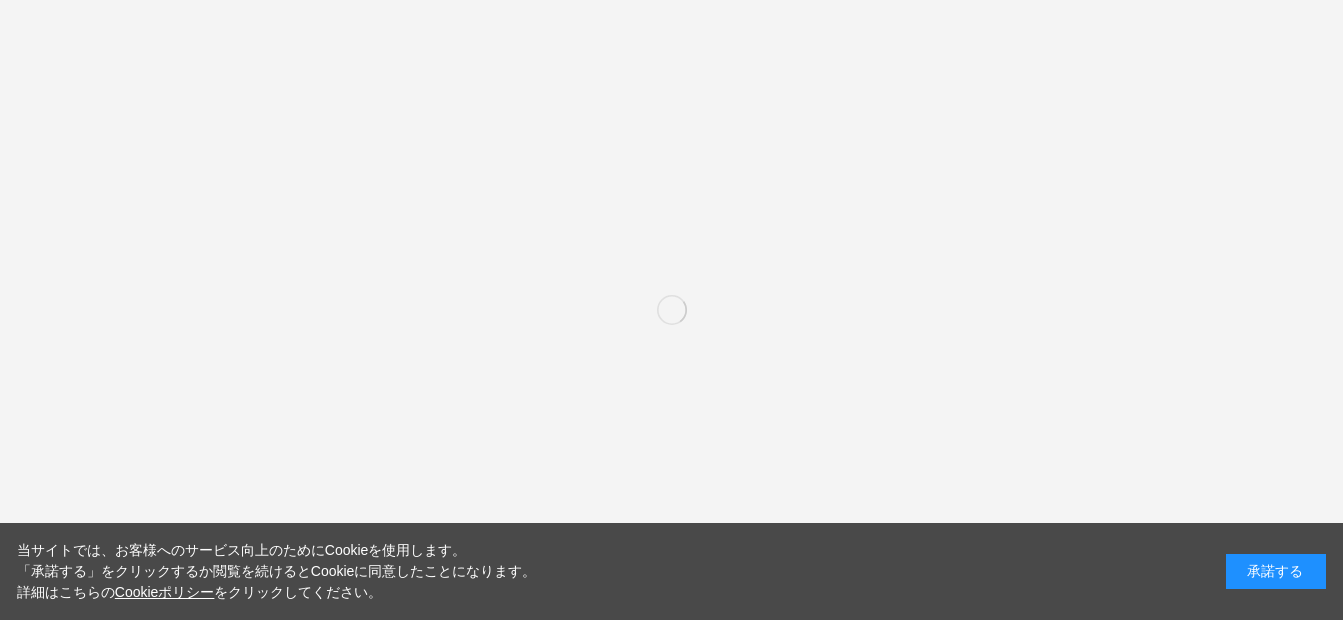 scroll, scrollTop: 0, scrollLeft: 0, axis: both 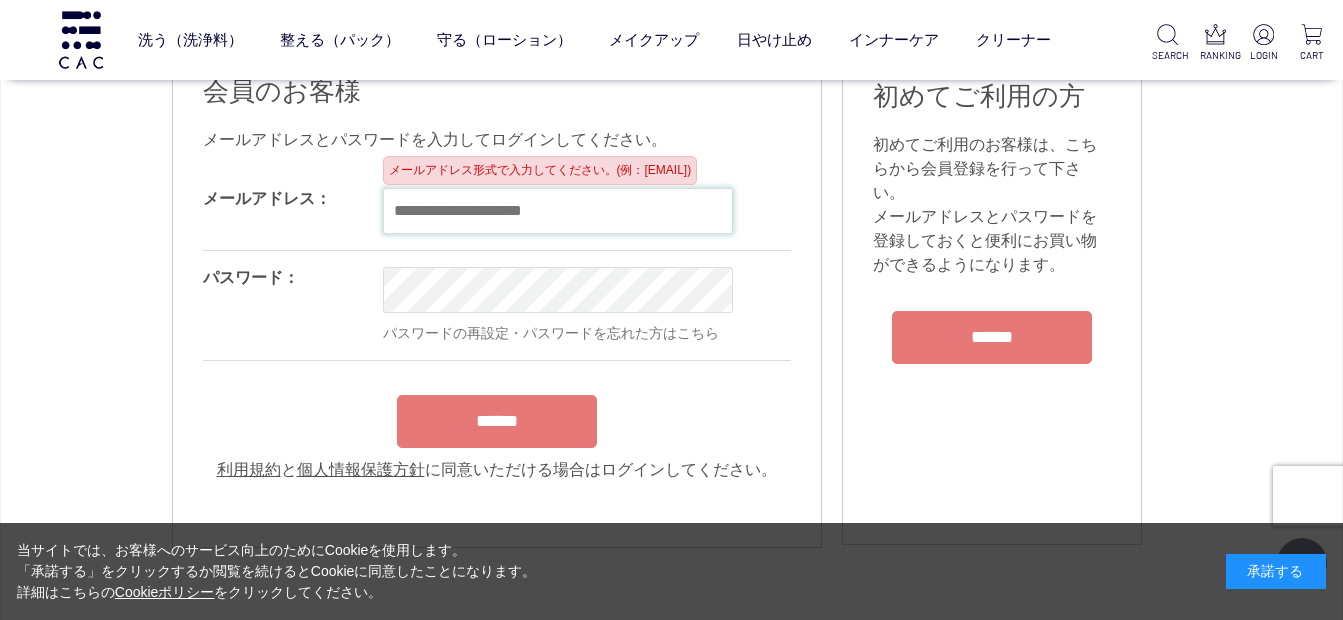 click at bounding box center (558, 211) 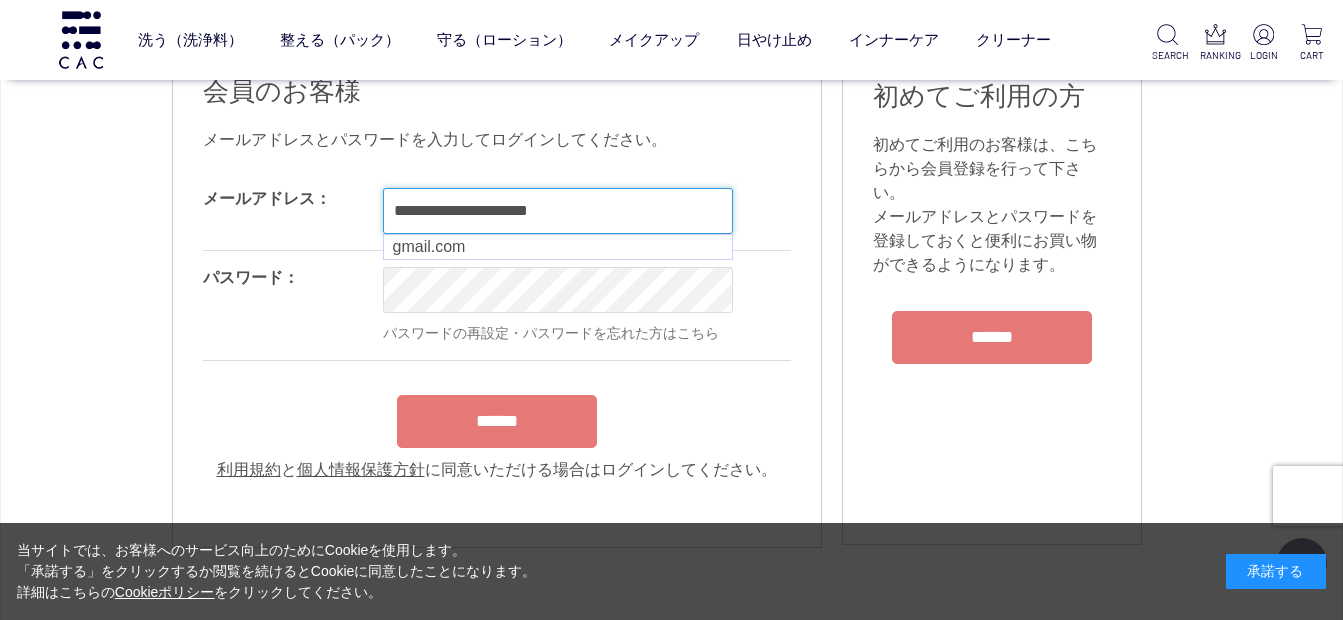 type on "**********" 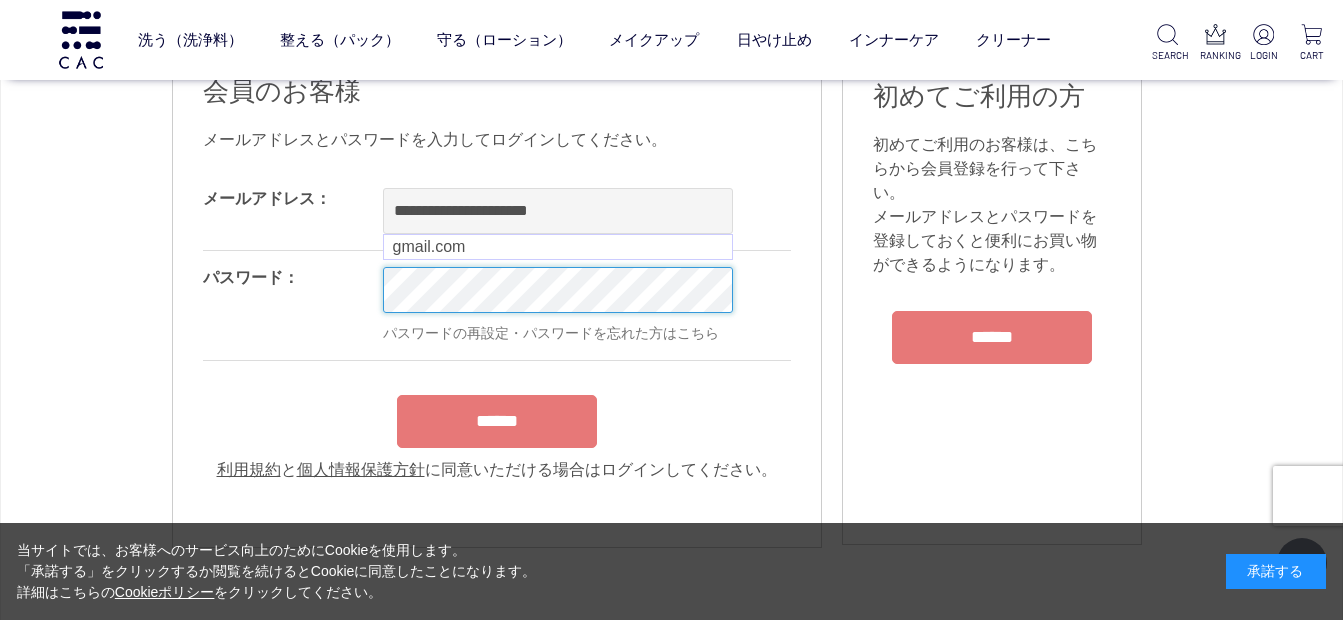 click on "洗う（洗浄料）
液体洗浄料
パウダー洗浄料
泡洗顔料
グッズ
整える（パック）
フェイスパック
ヘアパック
守る（ローション）
保湿化粧水
柔軟化粧水
美容液
ジェル
メイクアップ
ベース
アイ
フェイスカラー
リップ
日やけ止め
インナーケア
クリーナー
SEARCH
RANKING
LOGIN
CART
ログイン" at bounding box center [671, 1550] 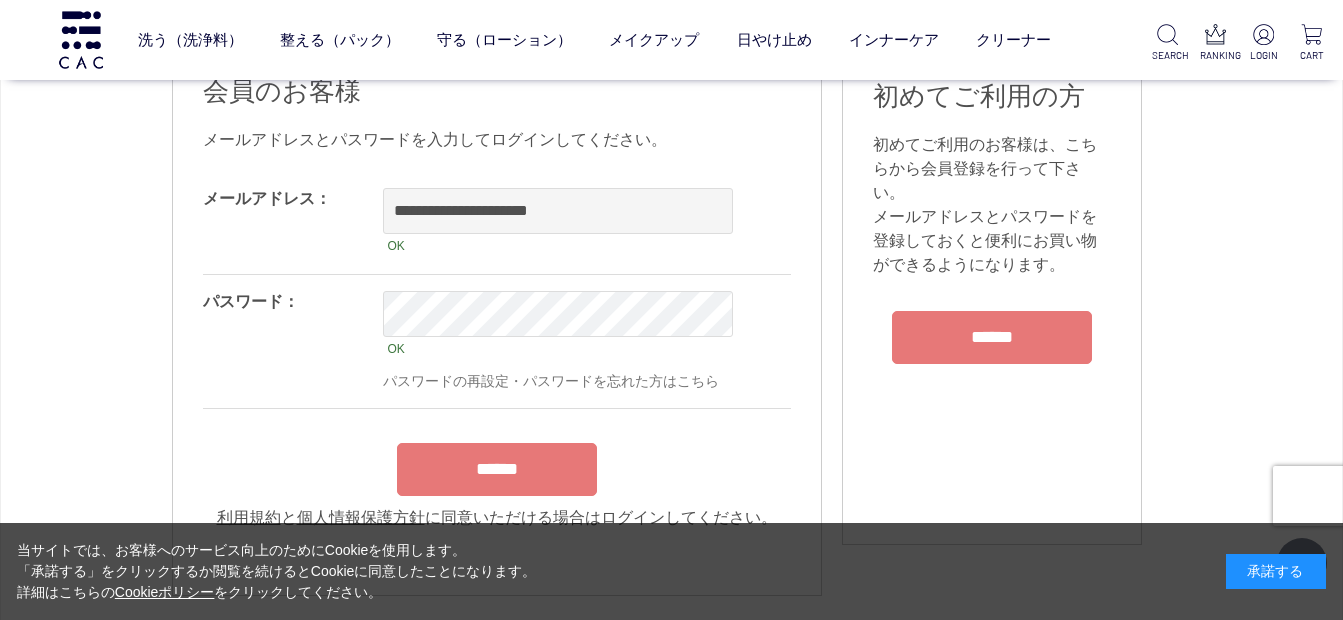 click on "**********" at bounding box center [497, 351] 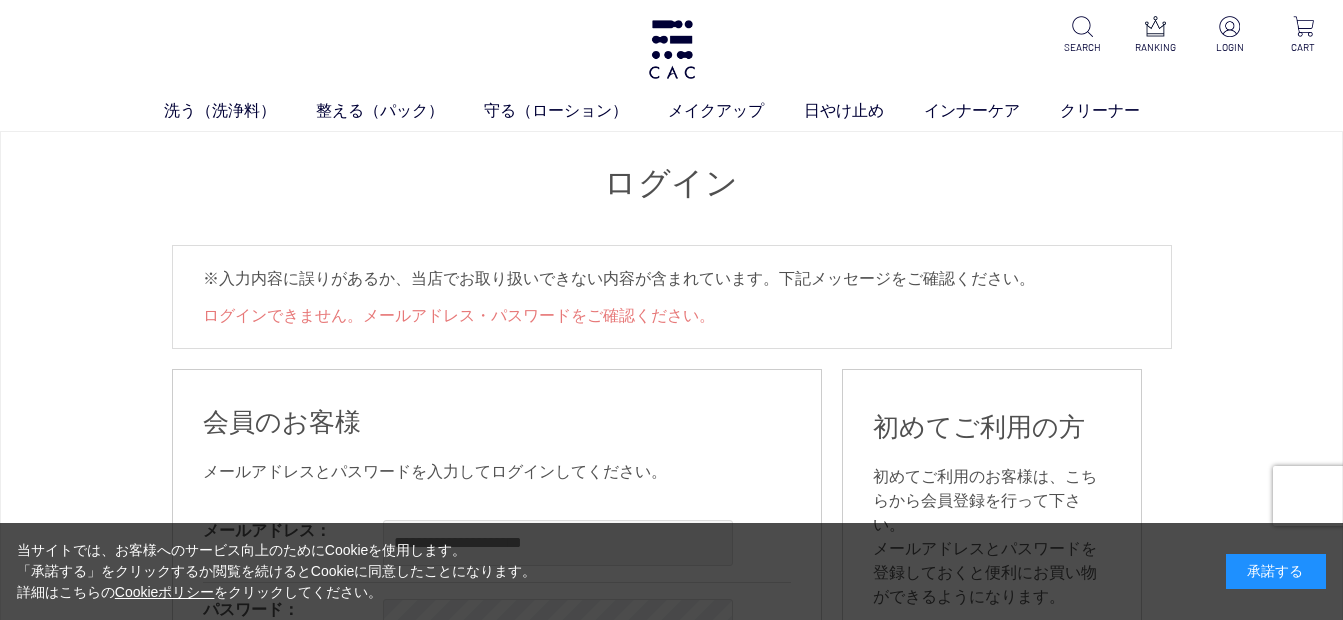 scroll, scrollTop: 0, scrollLeft: 0, axis: both 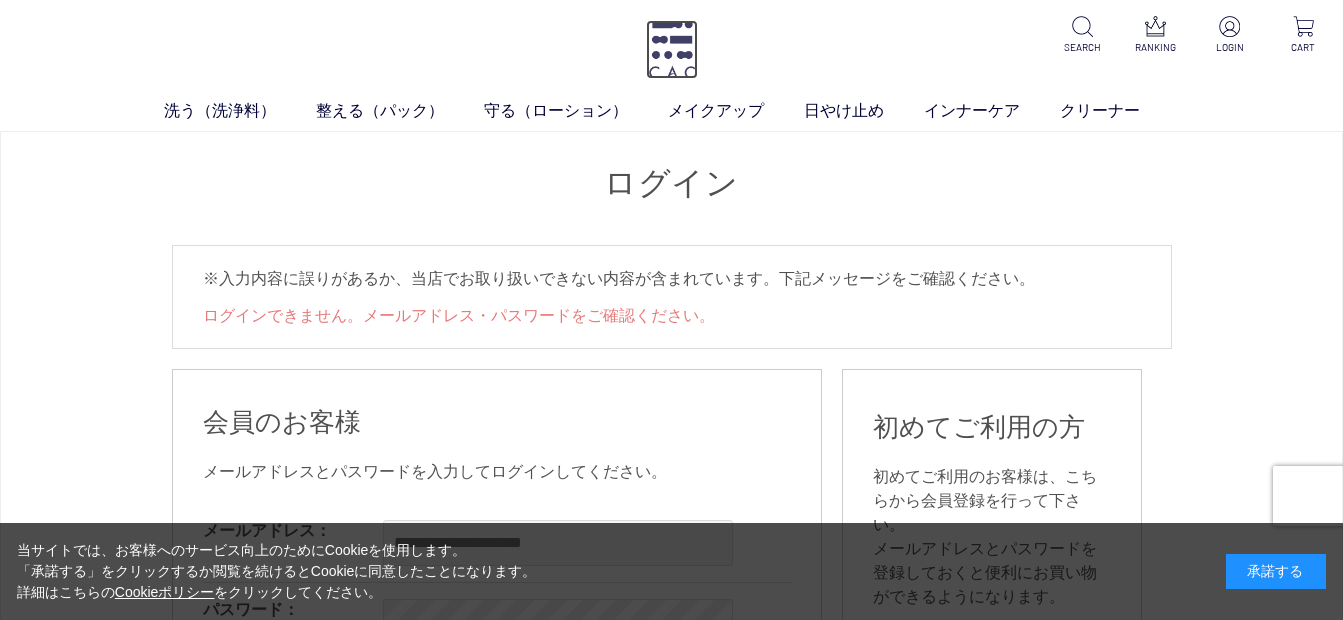 click at bounding box center (672, 49) 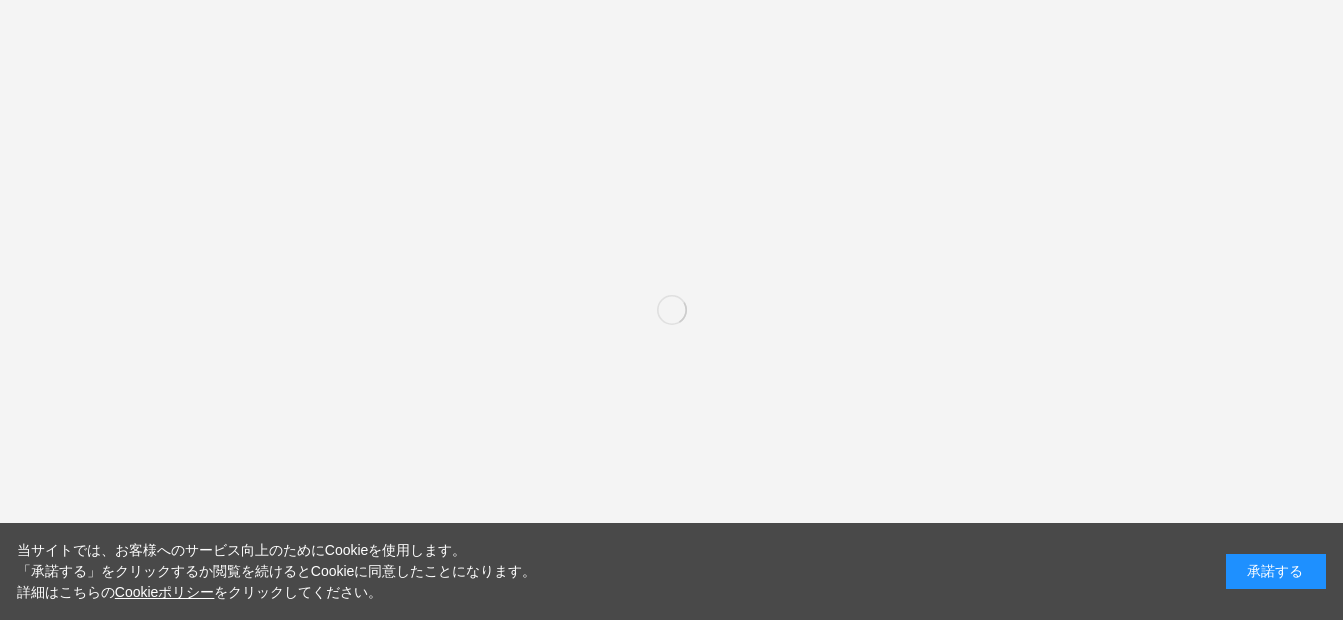 scroll, scrollTop: 0, scrollLeft: 0, axis: both 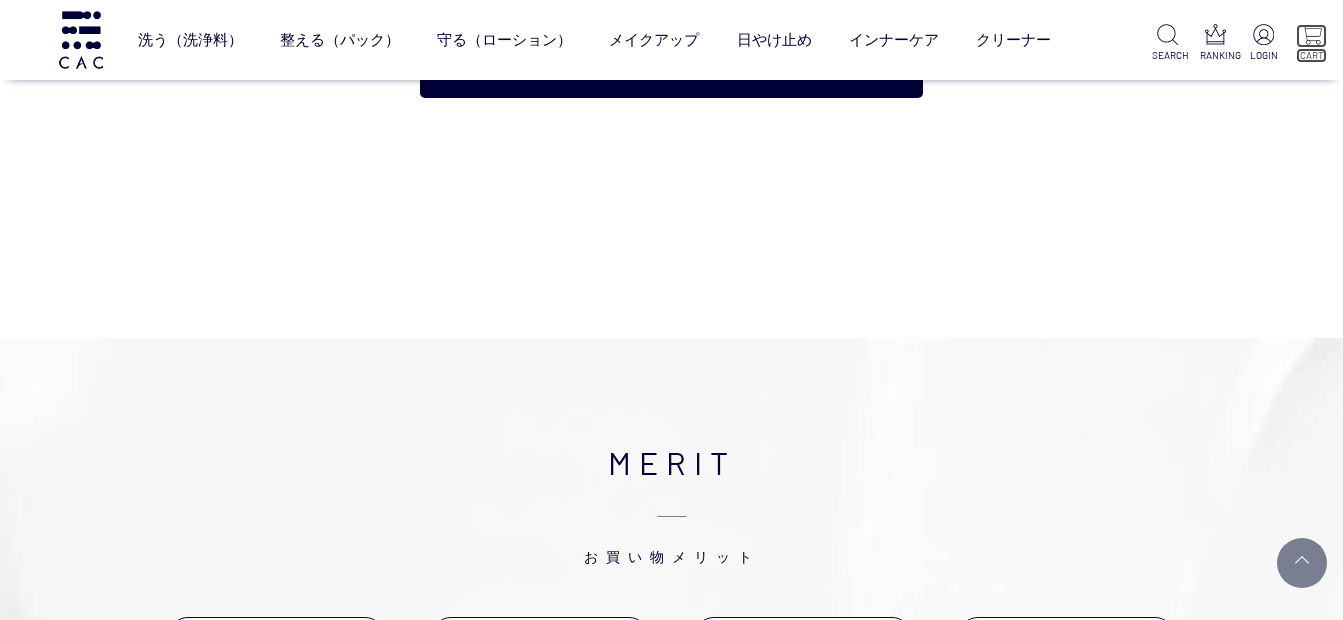 click at bounding box center [1311, 34] 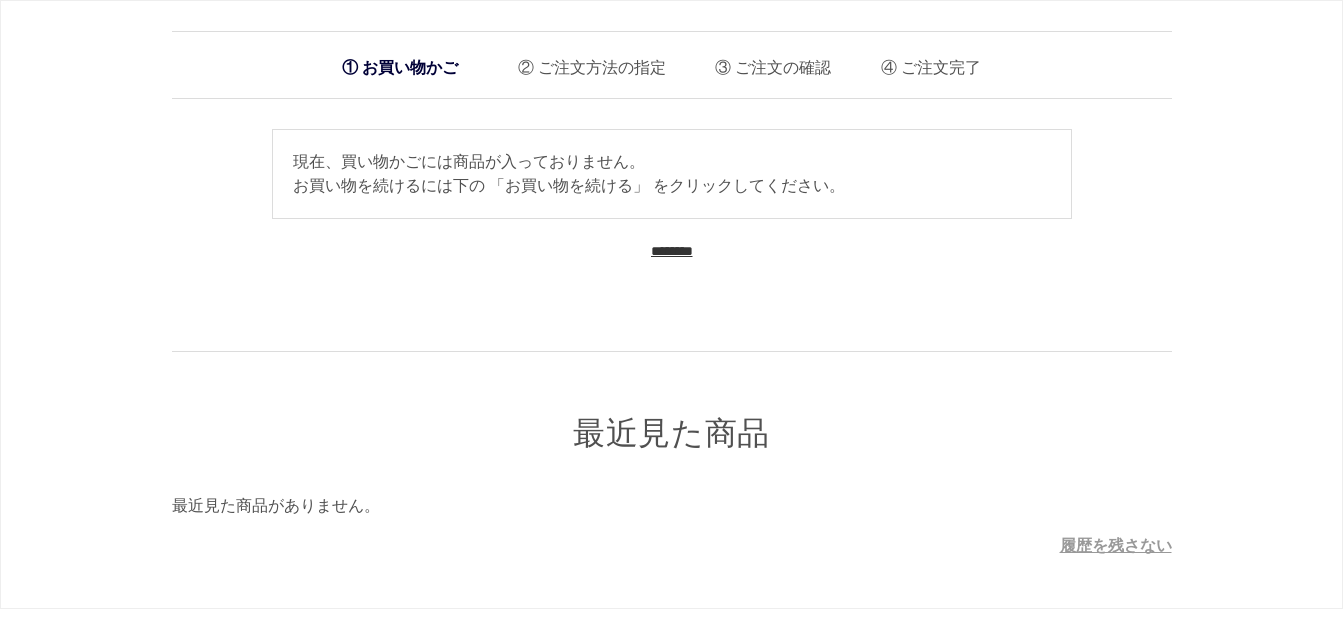 scroll, scrollTop: 0, scrollLeft: 0, axis: both 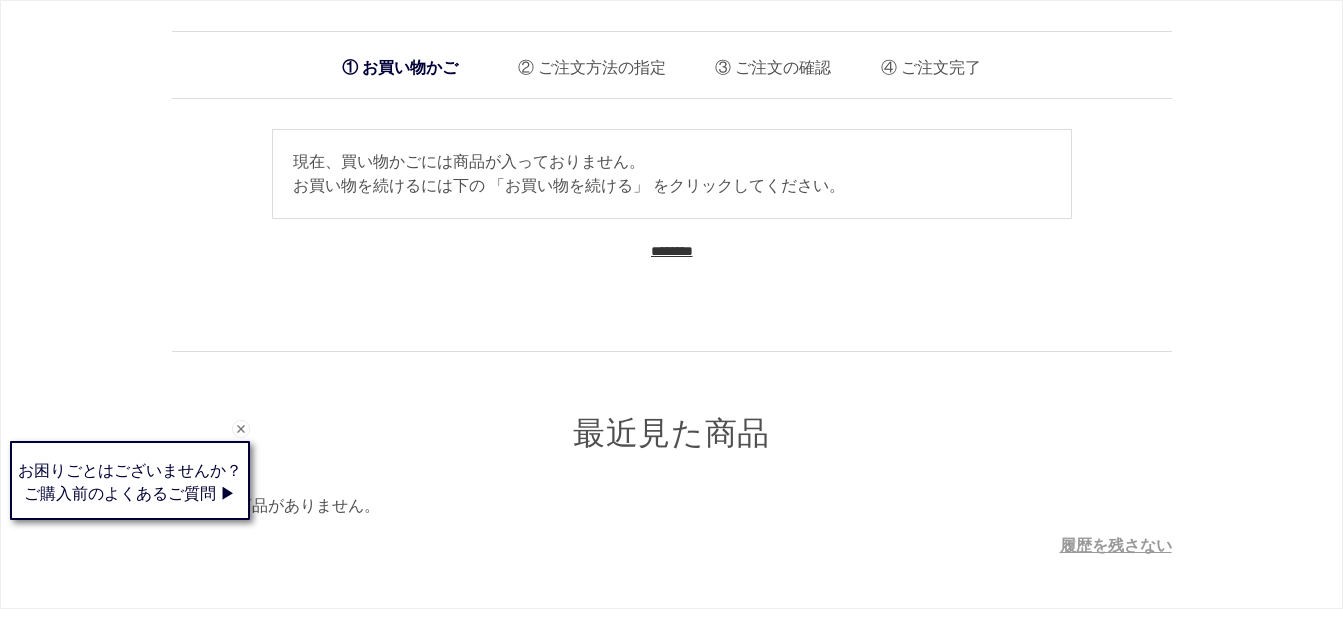 click on "********" at bounding box center [672, 251] 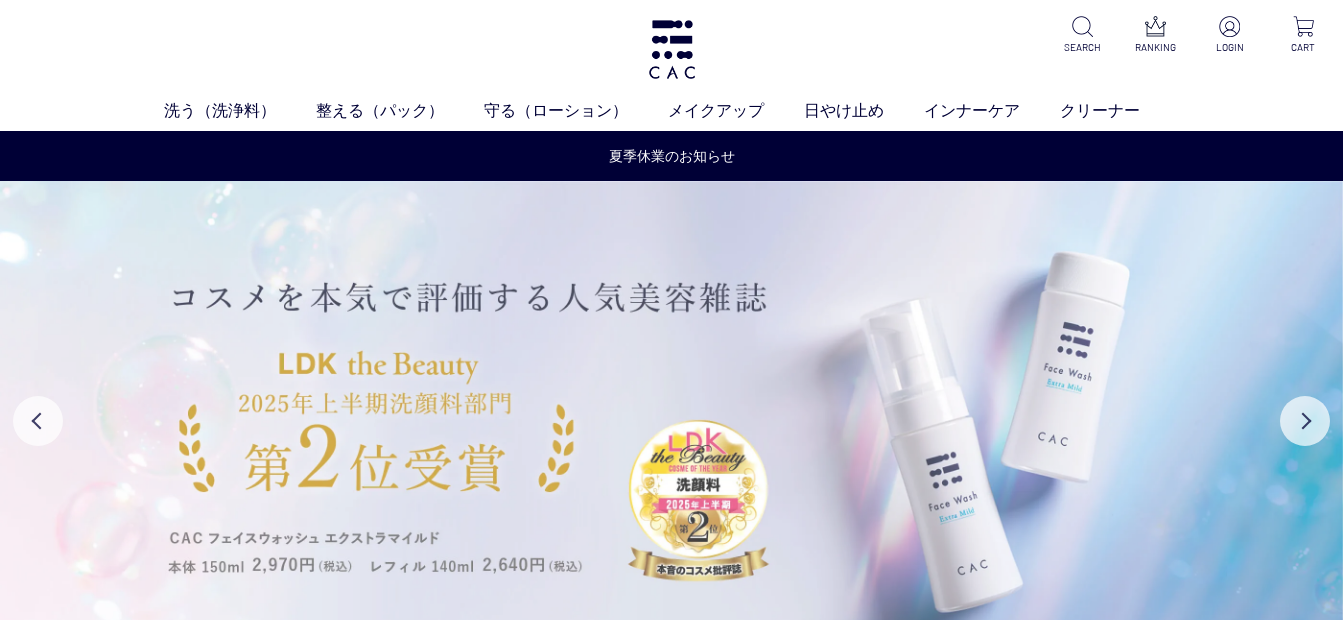 scroll, scrollTop: 0, scrollLeft: 0, axis: both 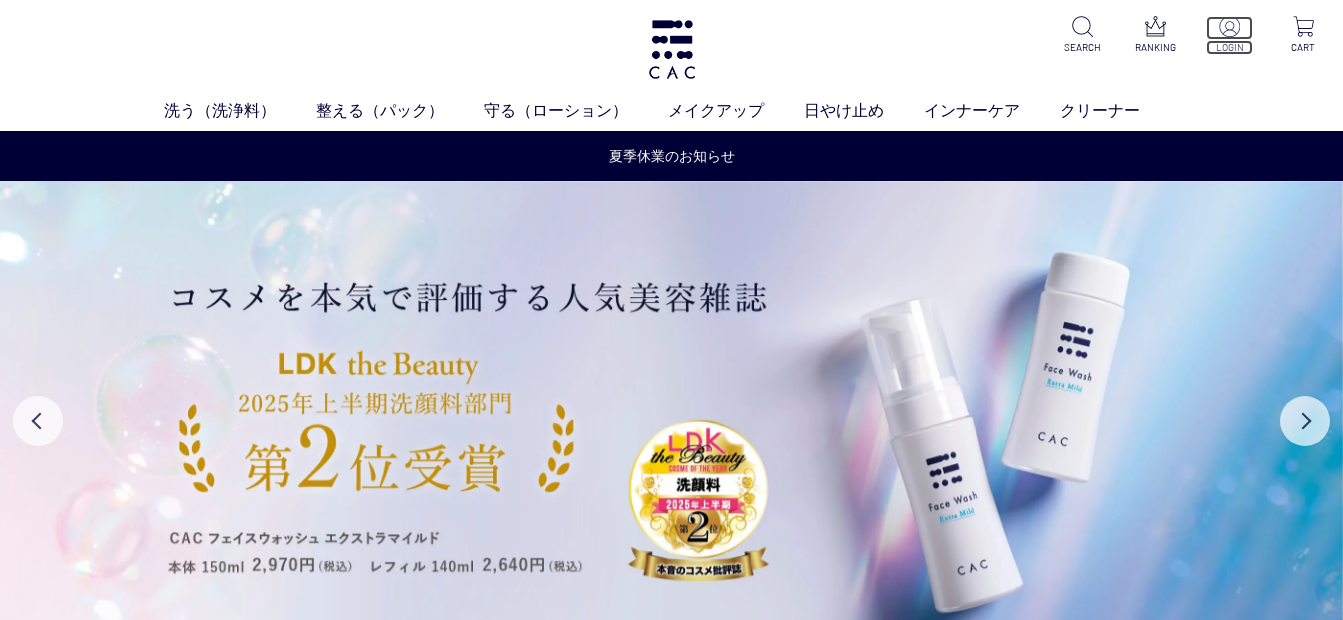 click at bounding box center (1229, 26) 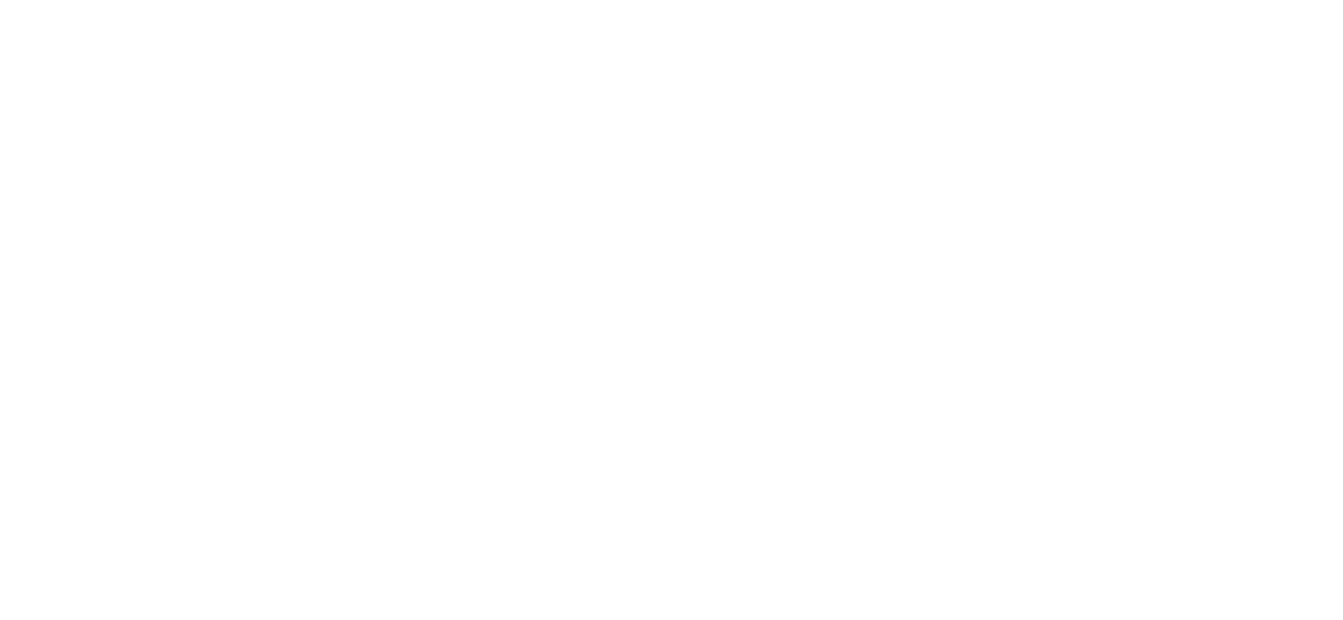 scroll, scrollTop: 0, scrollLeft: 0, axis: both 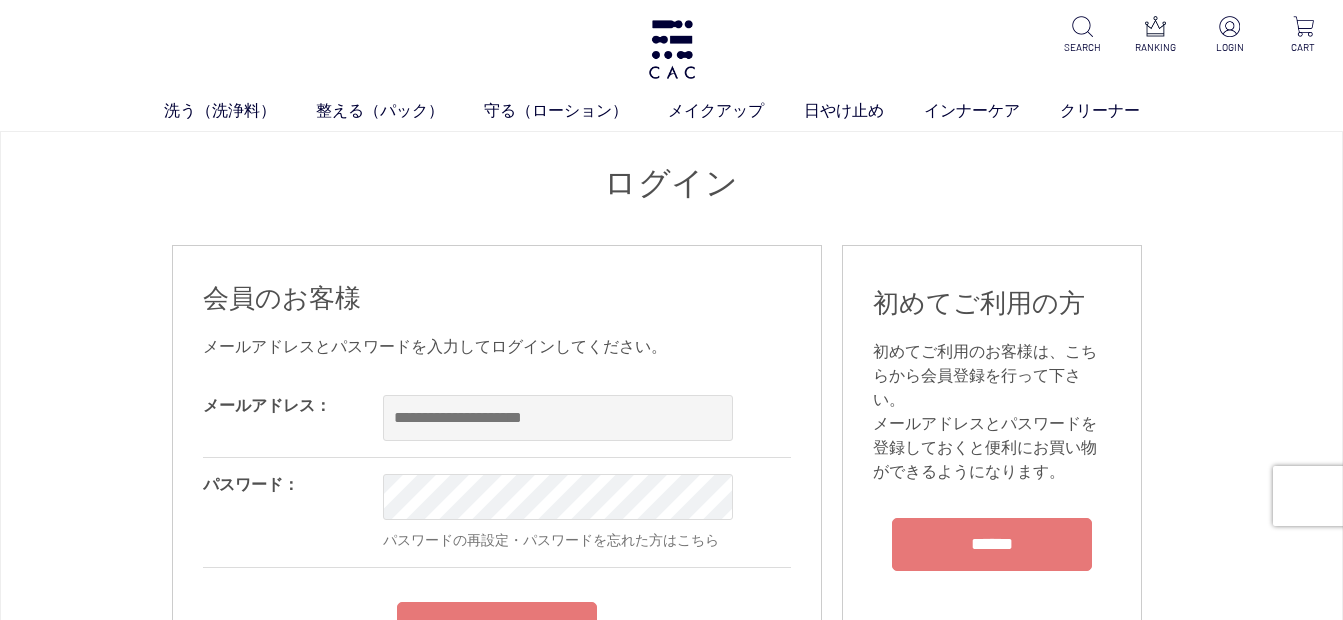 click on "******" at bounding box center (992, 544) 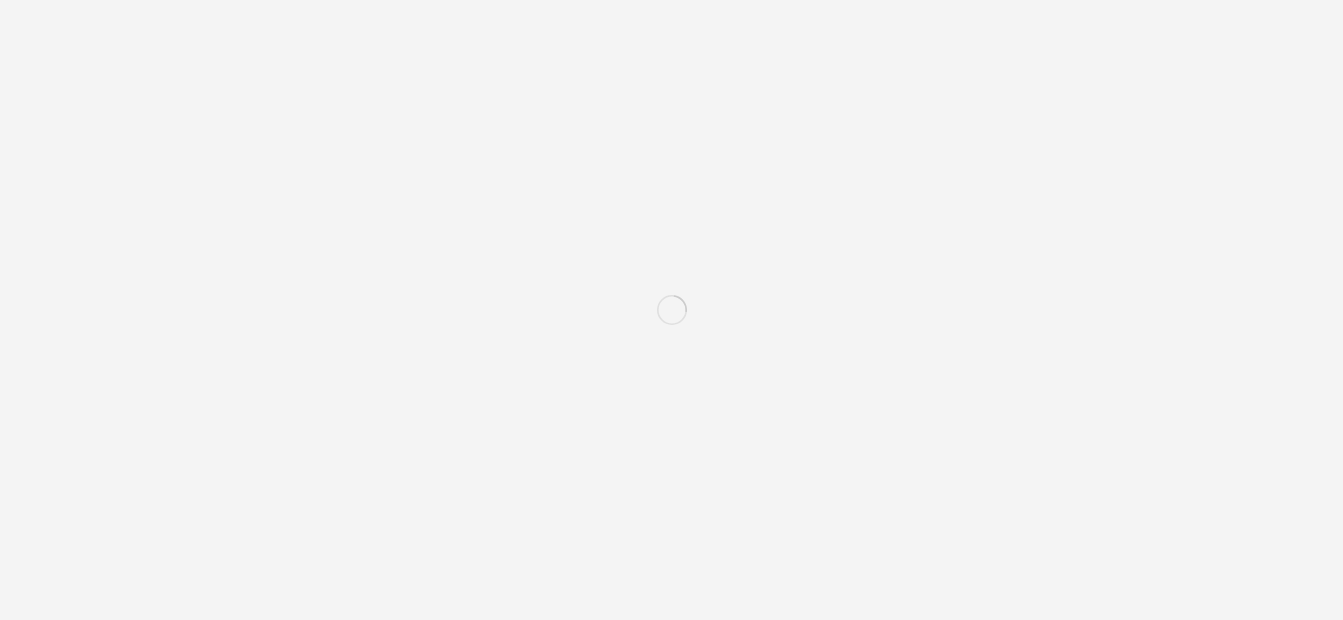scroll, scrollTop: 0, scrollLeft: 0, axis: both 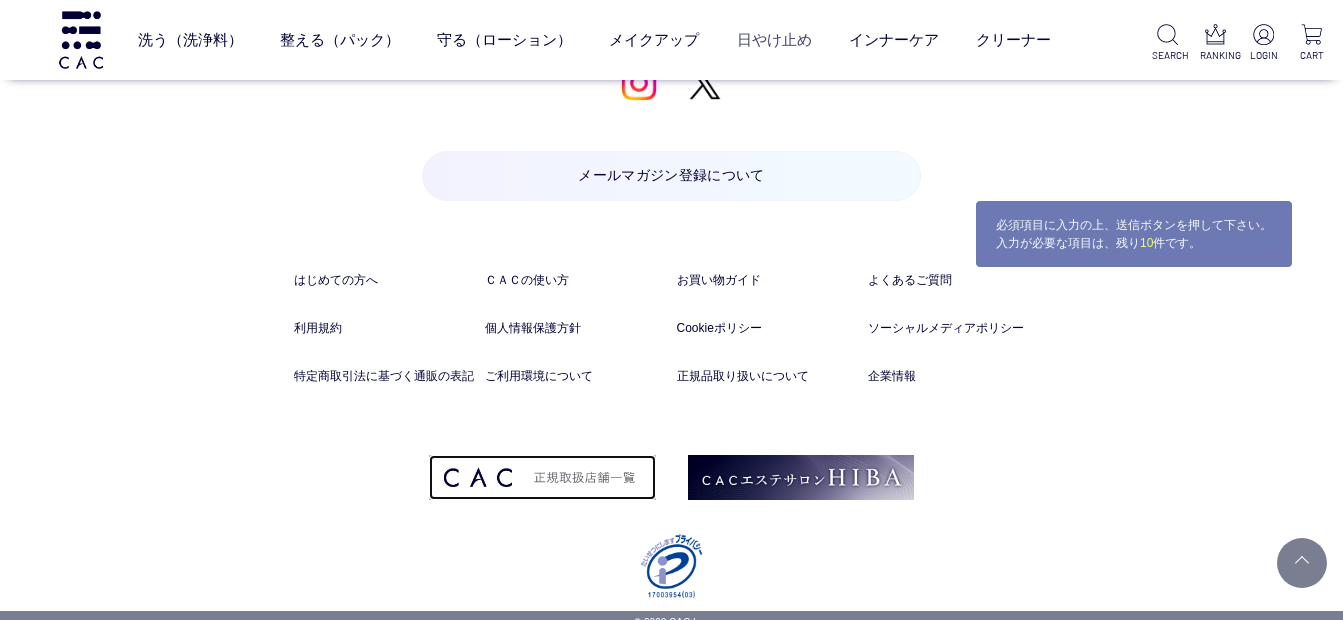 drag, startPoint x: 585, startPoint y: 479, endPoint x: 762, endPoint y: 53, distance: 461.30792 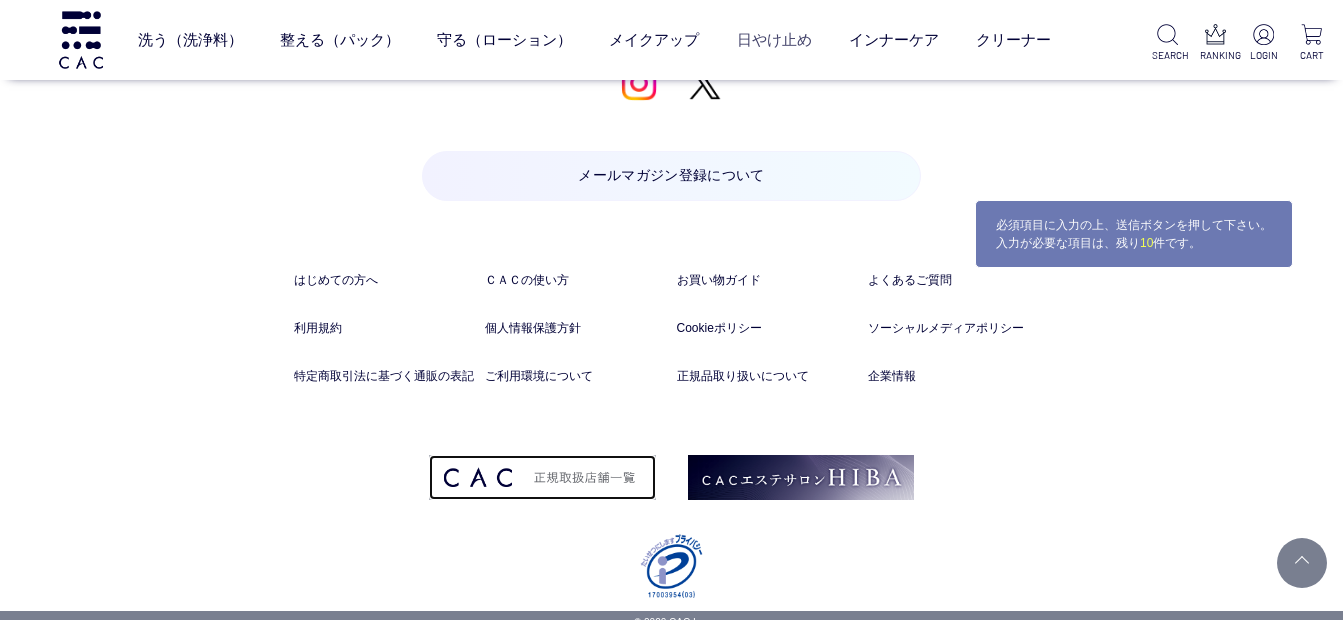 click at bounding box center [542, 477] 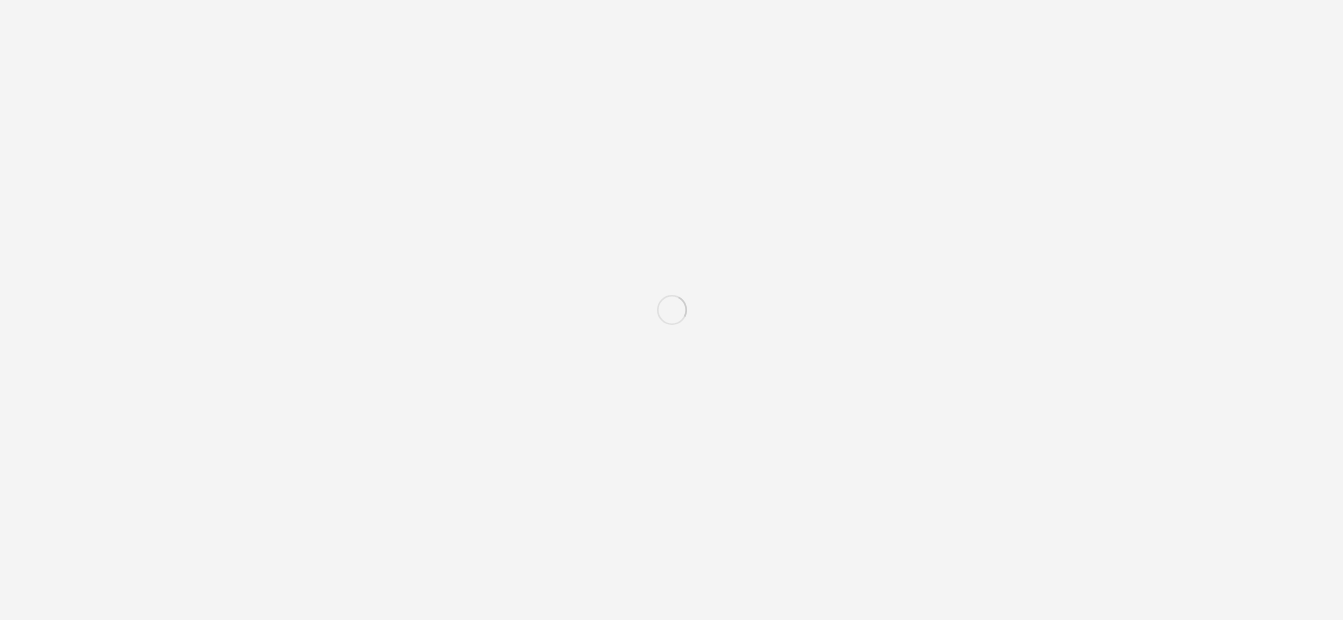 scroll, scrollTop: 0, scrollLeft: 0, axis: both 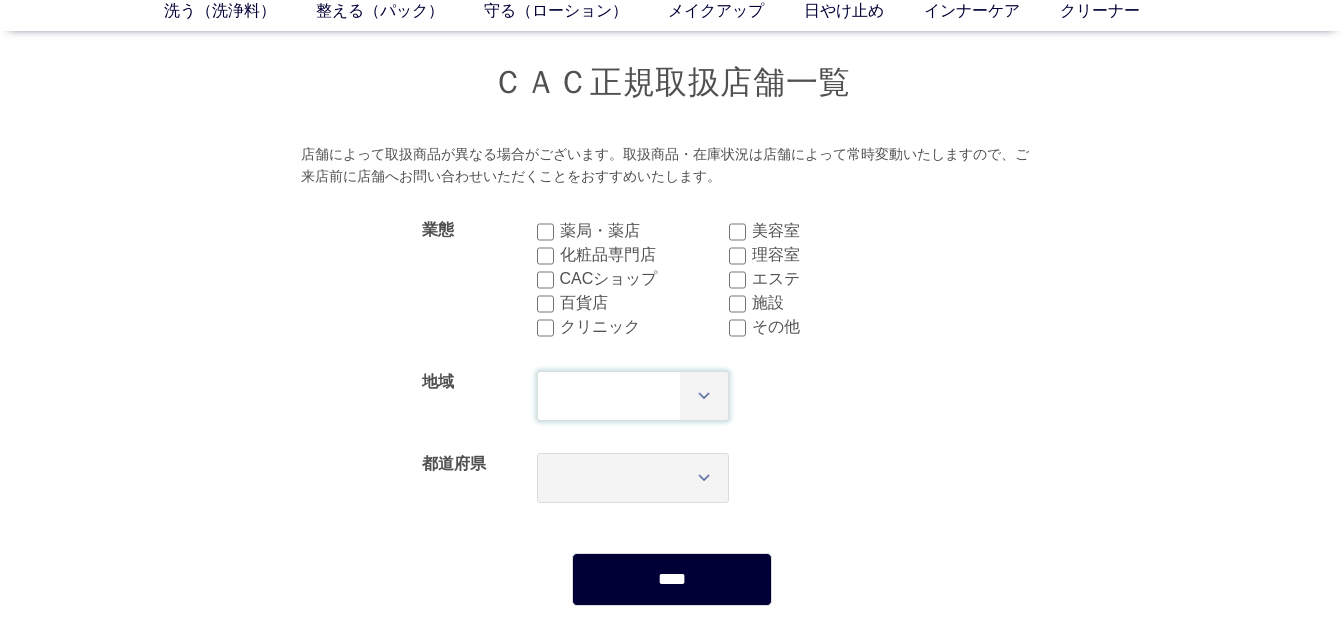 click on "*** **** **** **** **** **** **** ****" at bounding box center (633, 396) 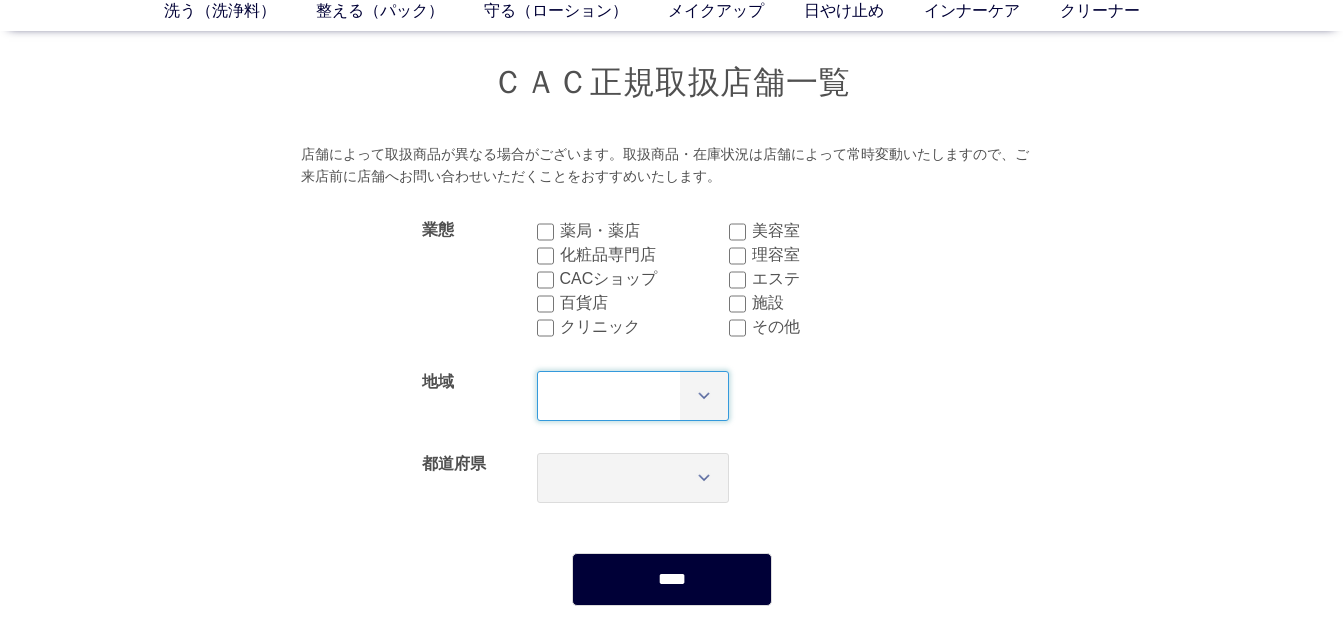 select on "**" 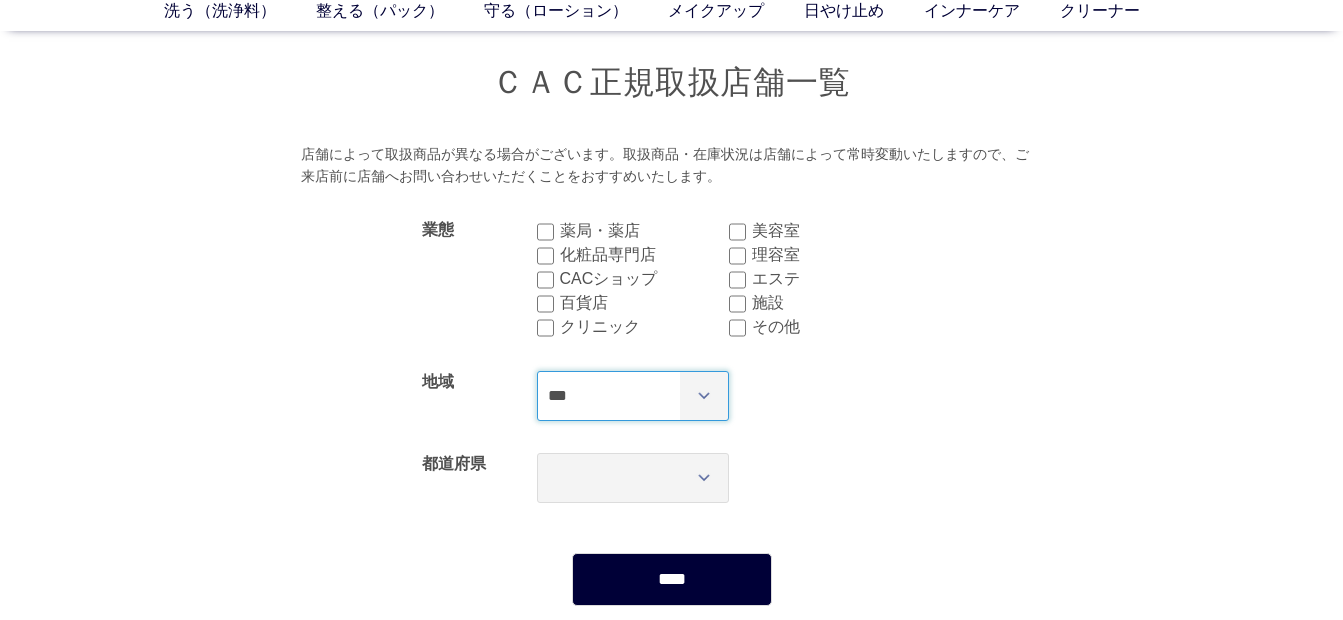 click on "*** **** **** **** **** **** **** ****" at bounding box center (633, 396) 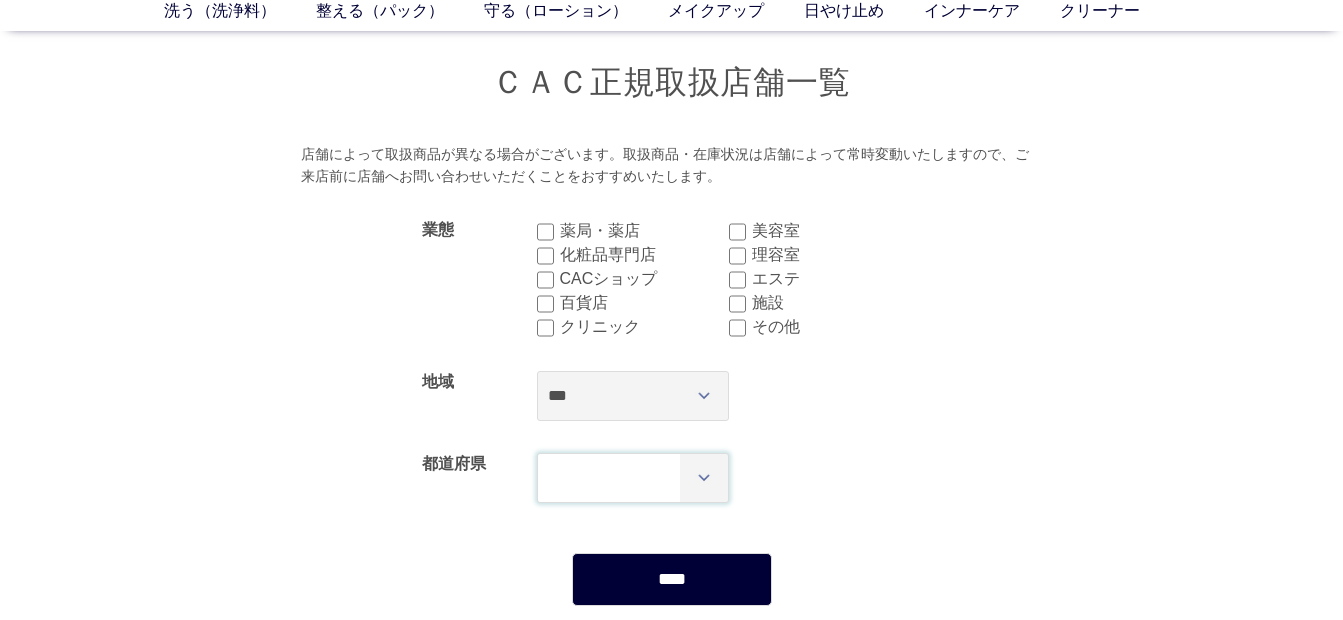 click on "*** *** *** *** *** *** *** *** *** *** *** *** **** *** *** *** *** *** *** *** *** *** *** *** *** *** *** **** *** *** *** *** *** *** *** *** *** *** *** *** *** *** **** ***" at bounding box center (633, 478) 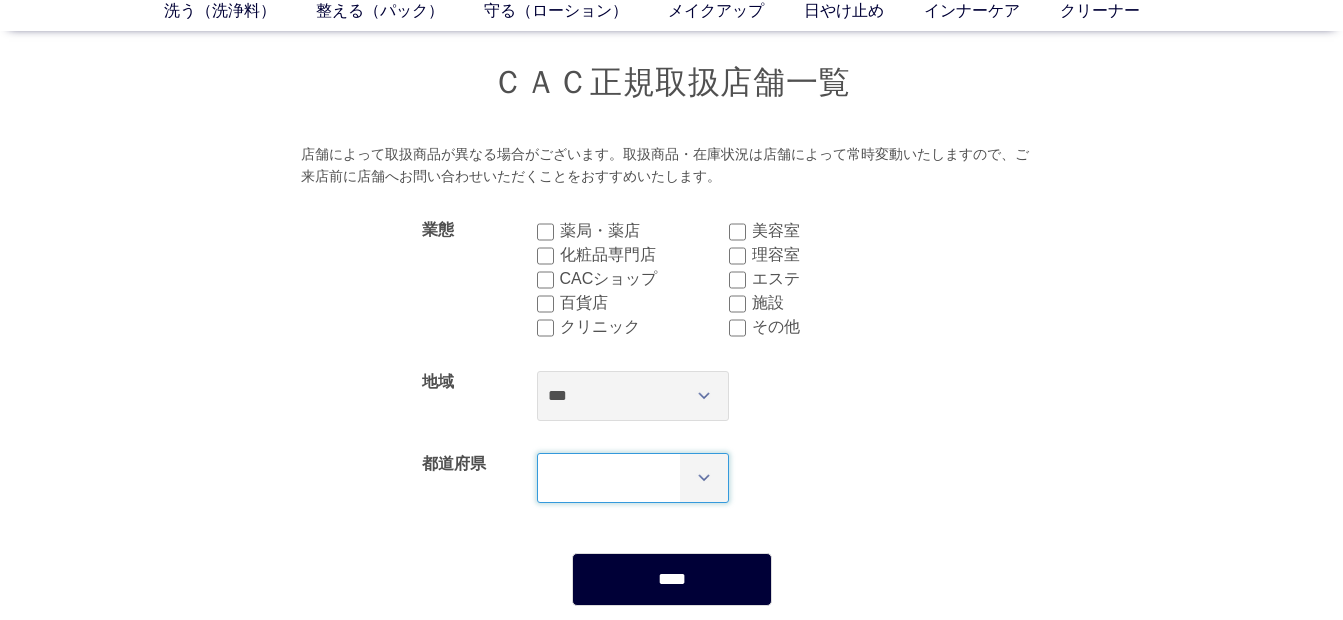 select on "***" 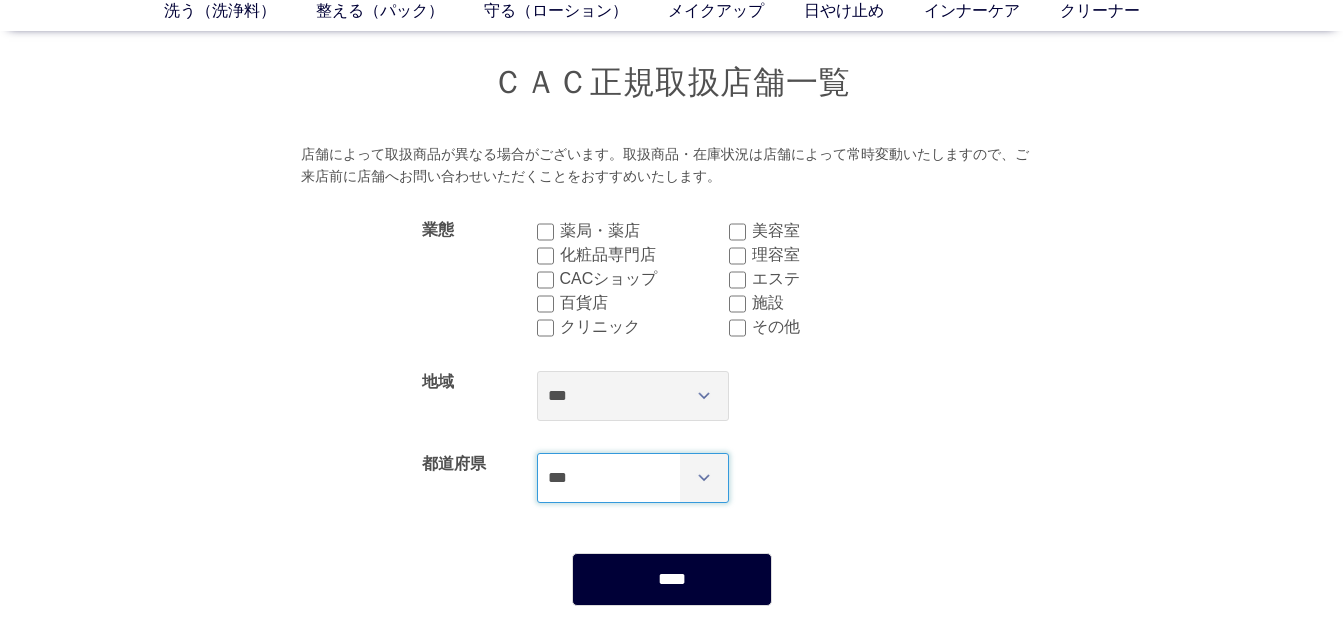 click on "*** *** *** *** *** *** *** *** *** *** *** *** **** *** *** *** *** *** *** *** *** *** *** *** *** *** *** **** *** *** *** *** *** *** *** *** *** *** *** *** *** *** **** ***" at bounding box center (633, 478) 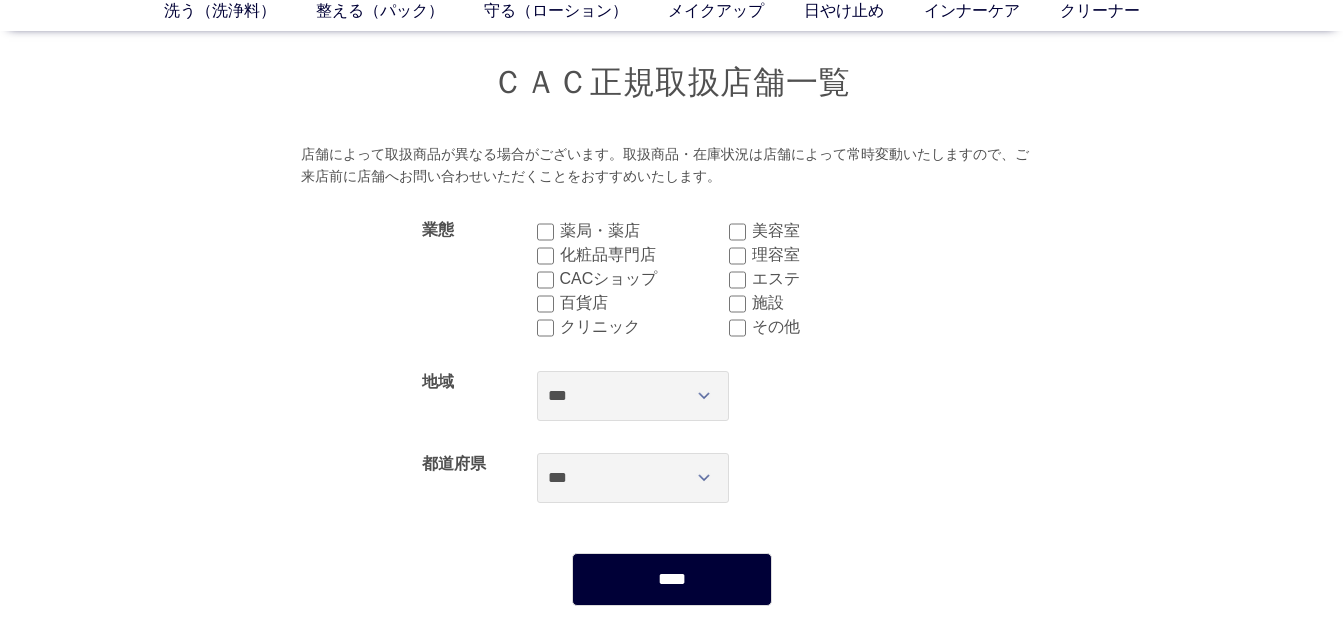 click on "CACショップ" at bounding box center [644, 279] 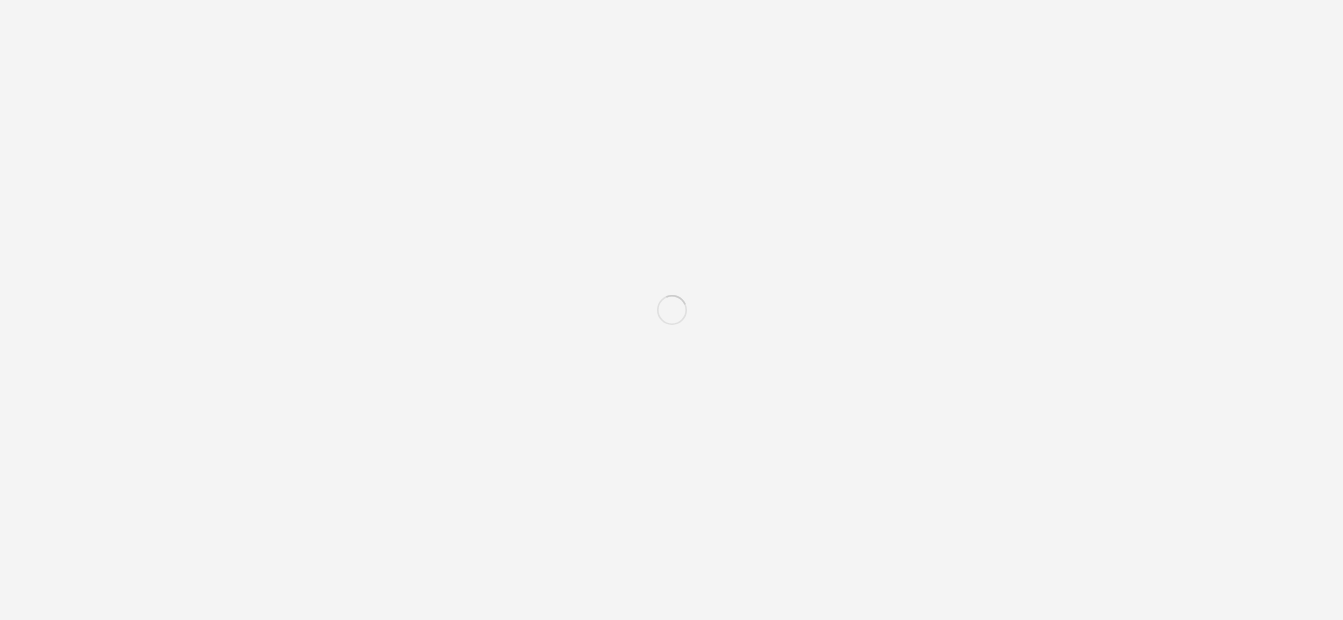scroll, scrollTop: 0, scrollLeft: 0, axis: both 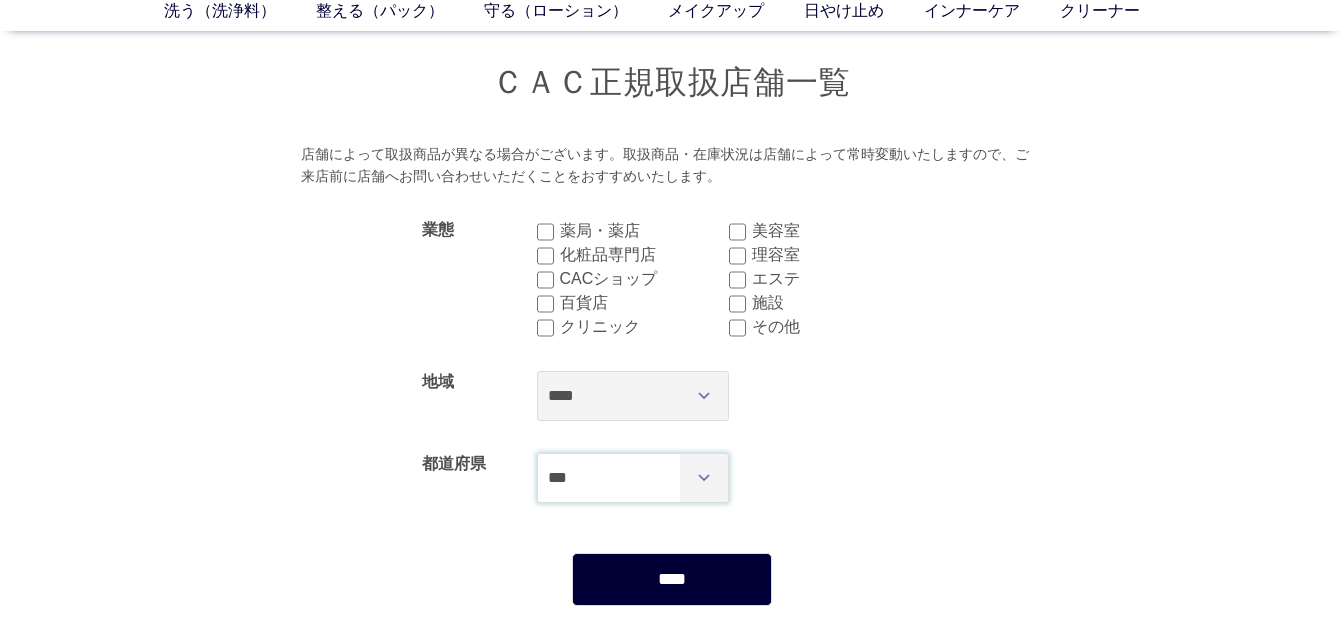 click on "*** *** *** *** *** *** *** *** *** *** *** *** **** *** *** *** *** *** *** *** *** *** *** *** *** *** *** **** *** *** *** *** *** *** *** *** *** *** *** *** *** *** **** ***" at bounding box center (633, 478) 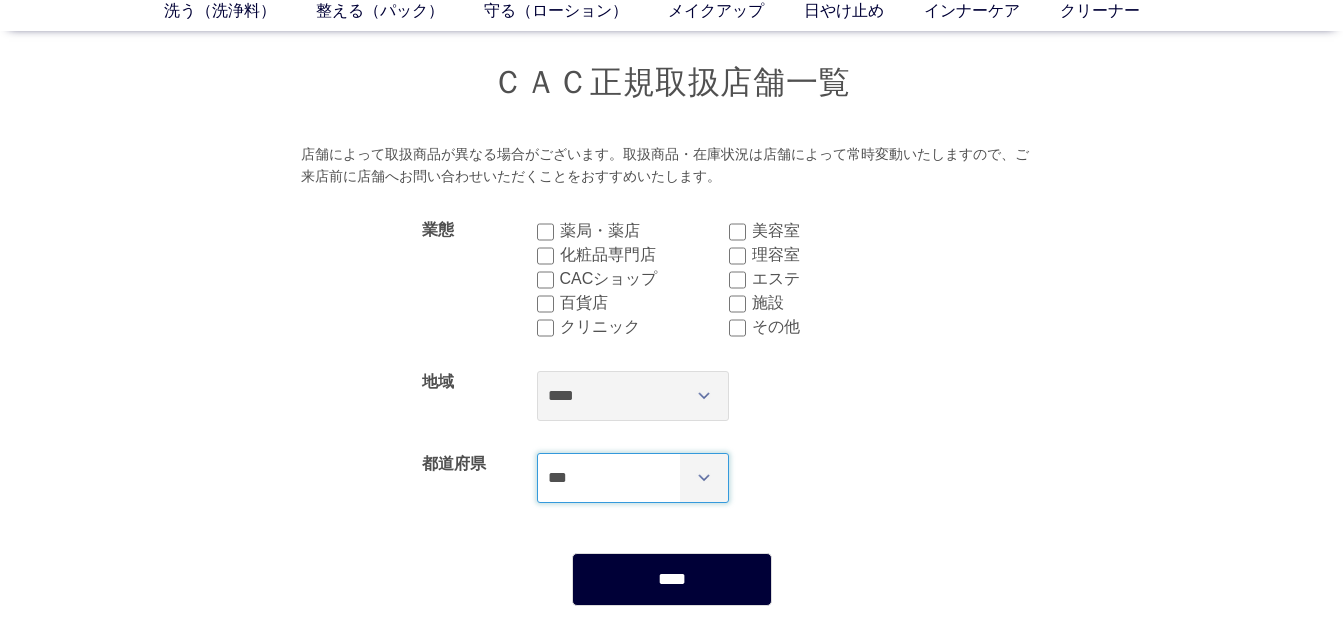 select on "***" 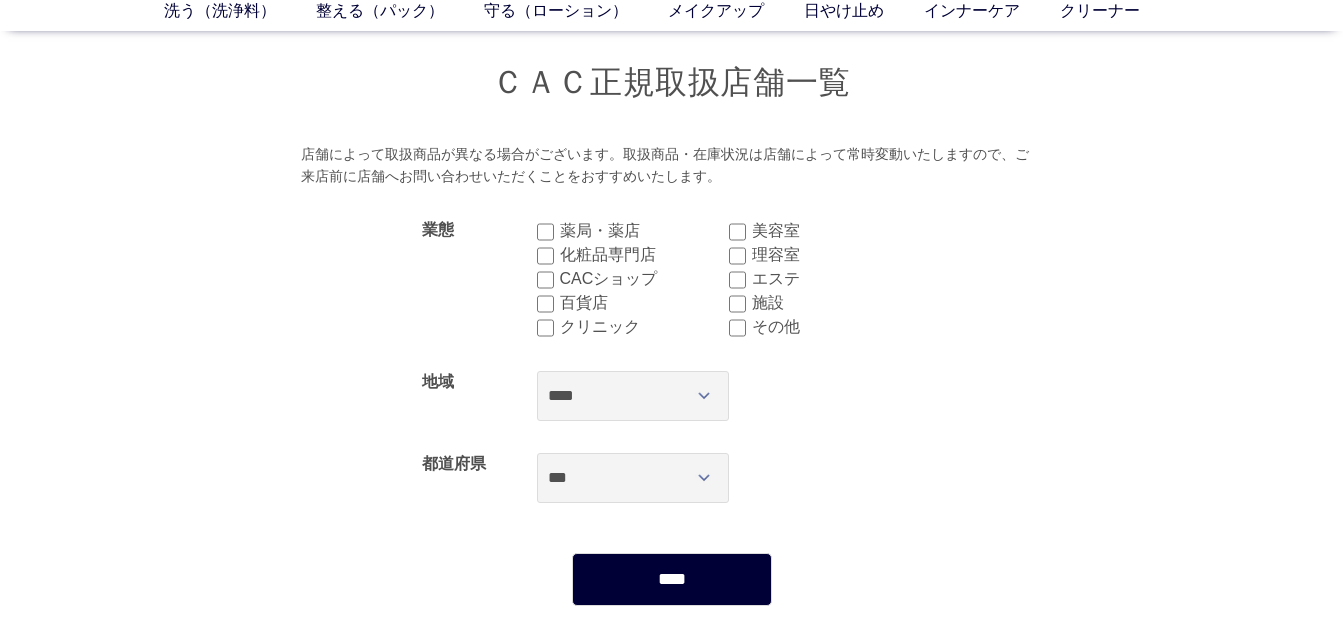 click on "****" at bounding box center [672, 579] 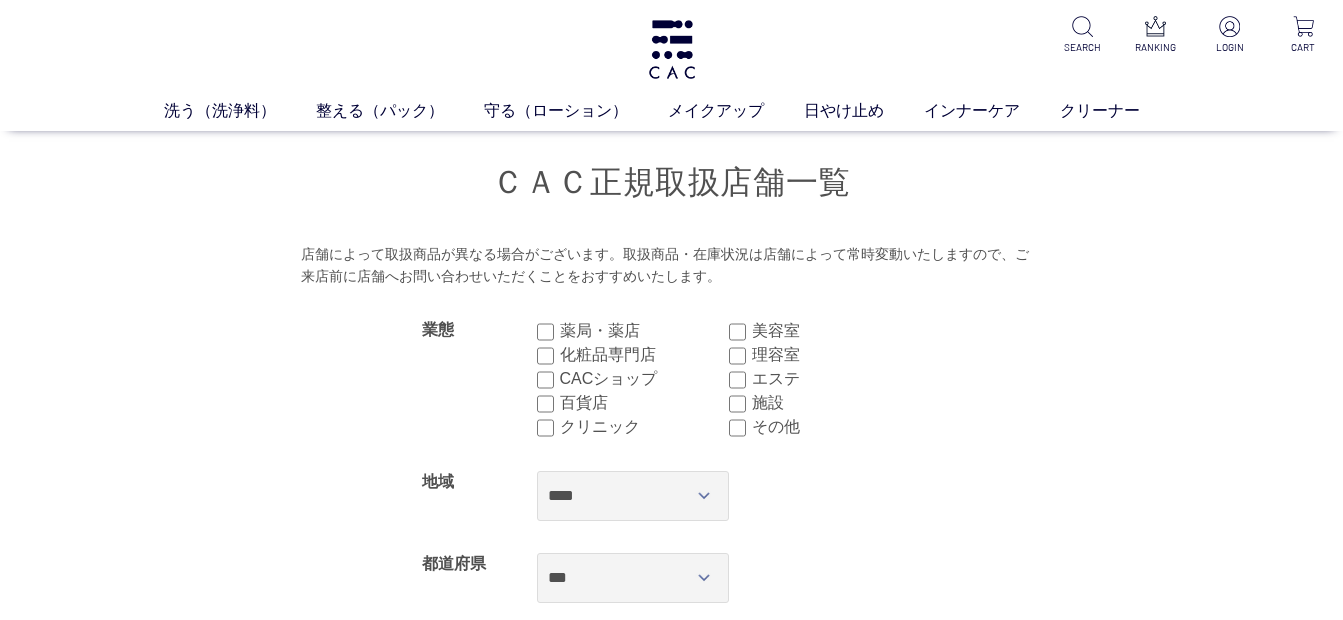 scroll, scrollTop: 0, scrollLeft: 0, axis: both 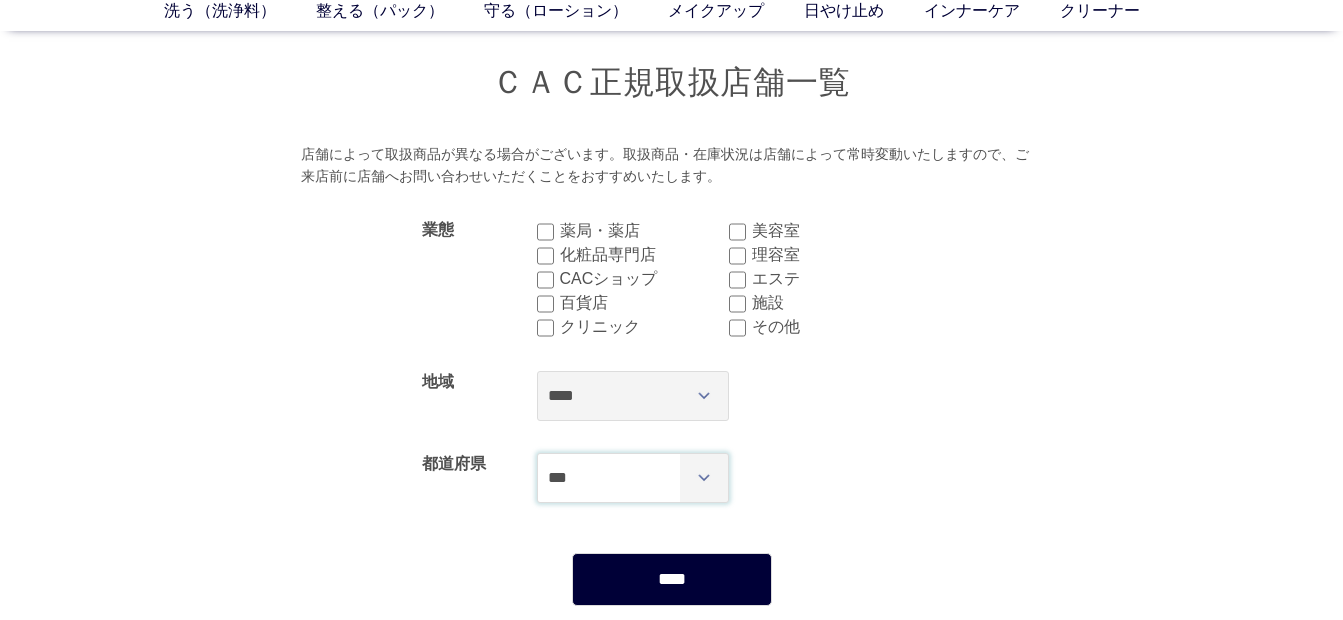click on "*** *** *** *** *** *** *** *** *** *** *** *** **** *** *** *** *** *** *** *** *** *** *** *** *** *** *** **** *** *** *** *** *** *** *** *** *** *** *** *** *** *** **** ***" at bounding box center [633, 478] 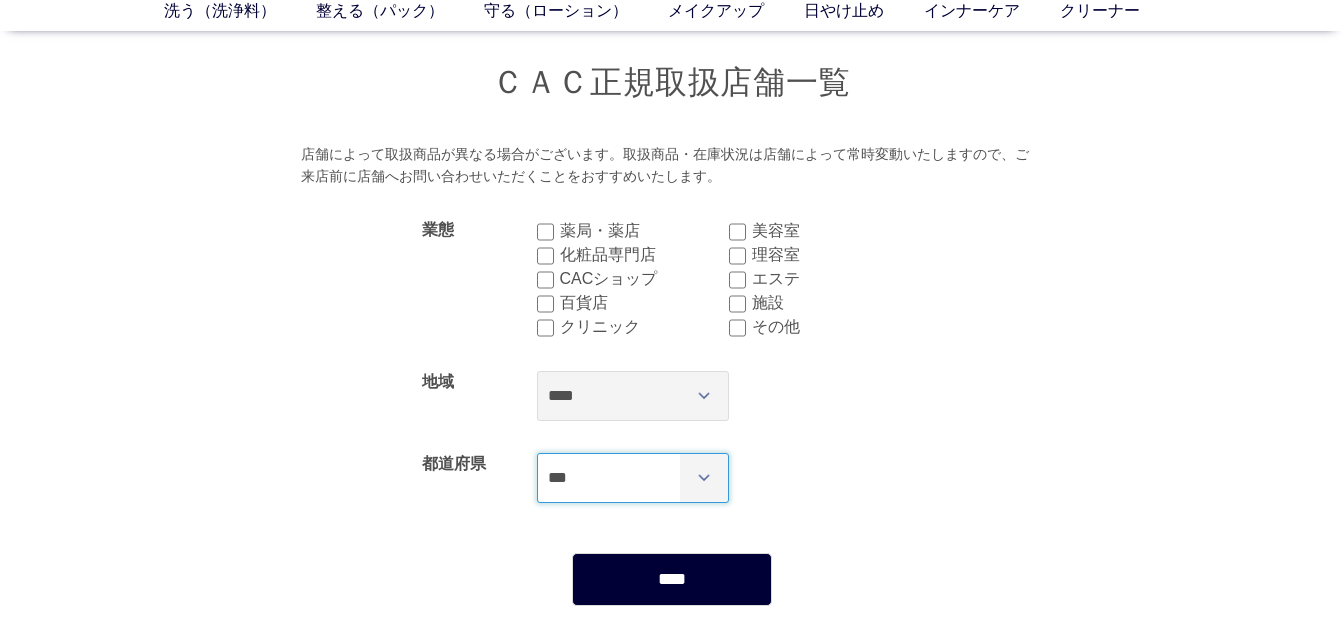 select on "***" 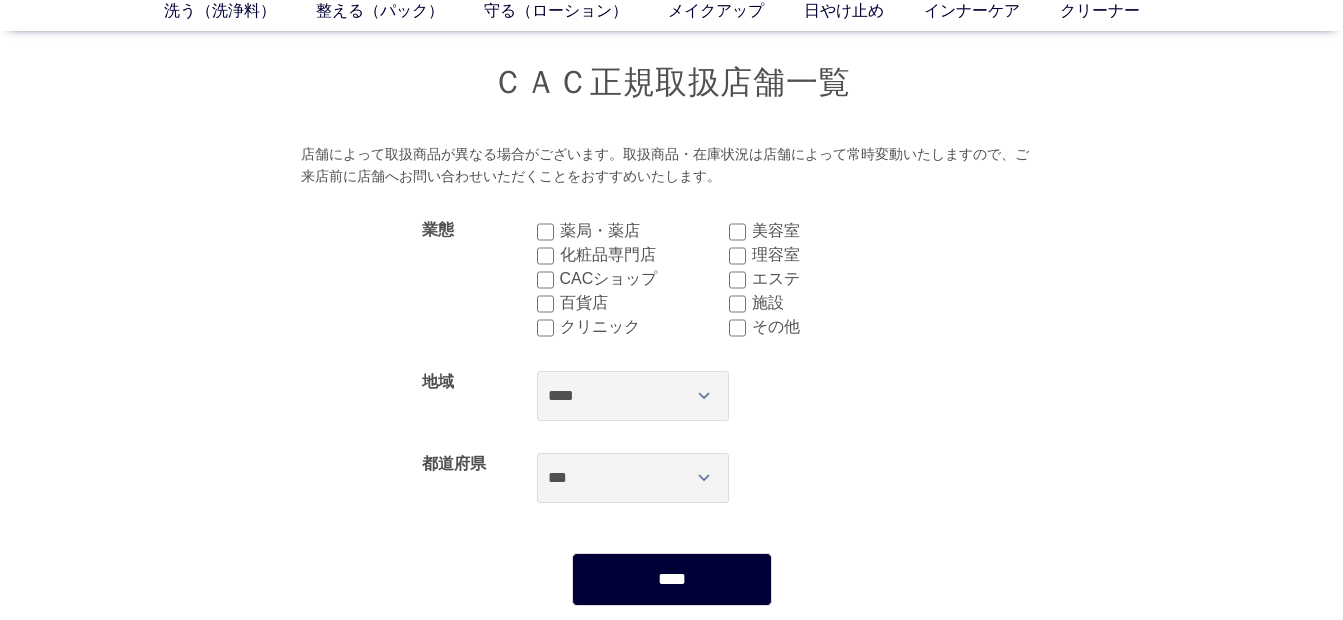click on "****" at bounding box center [672, 579] 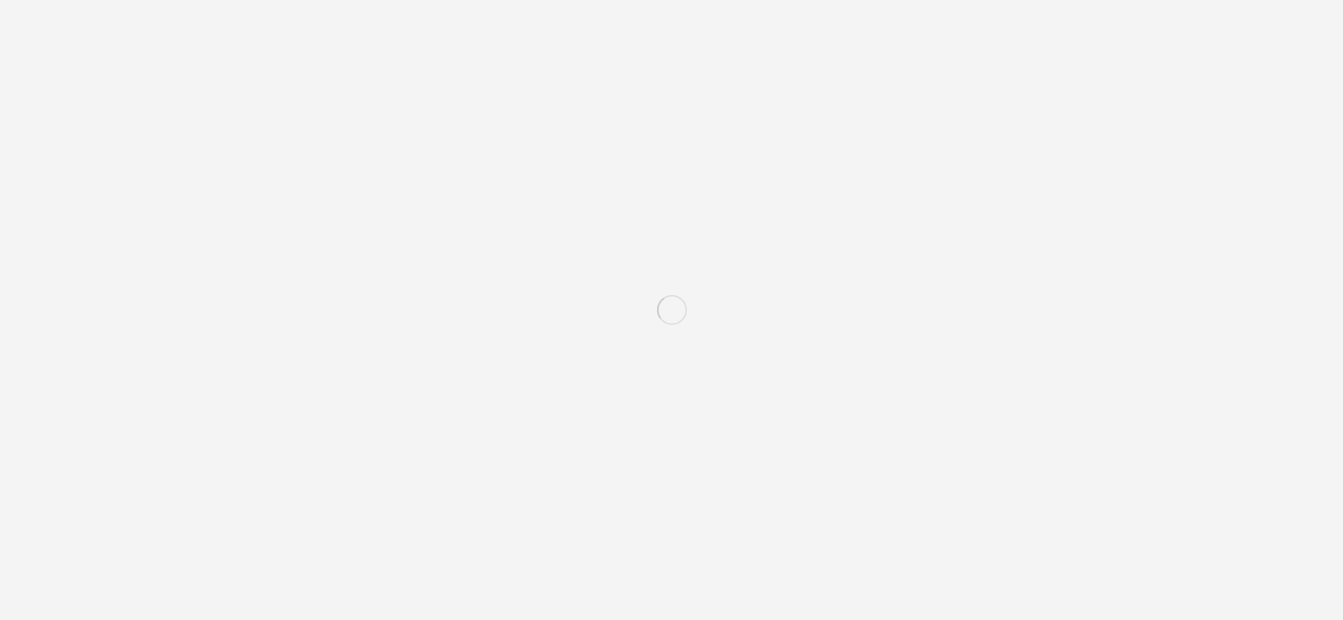 scroll, scrollTop: 0, scrollLeft: 0, axis: both 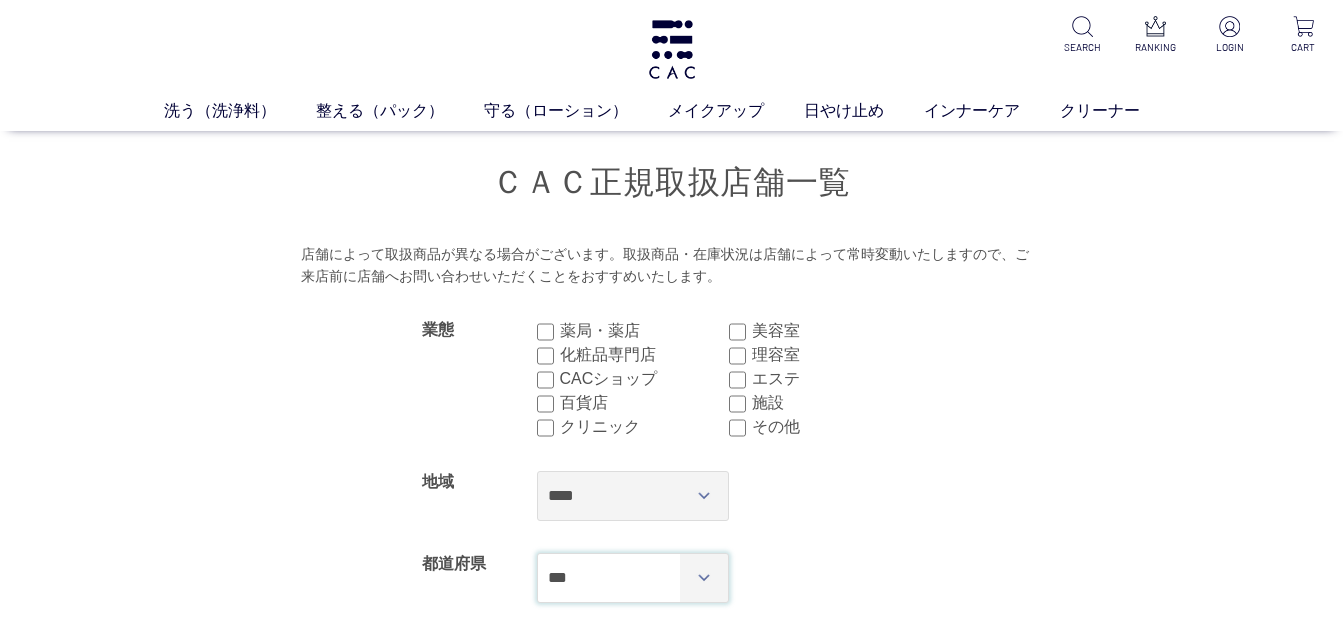 click on "*** *** *** *** *** *** *** *** *** *** *** *** **** *** *** *** *** *** *** *** *** *** *** *** *** *** *** **** *** *** *** *** *** *** *** *** *** *** *** *** *** *** **** ***" at bounding box center [633, 578] 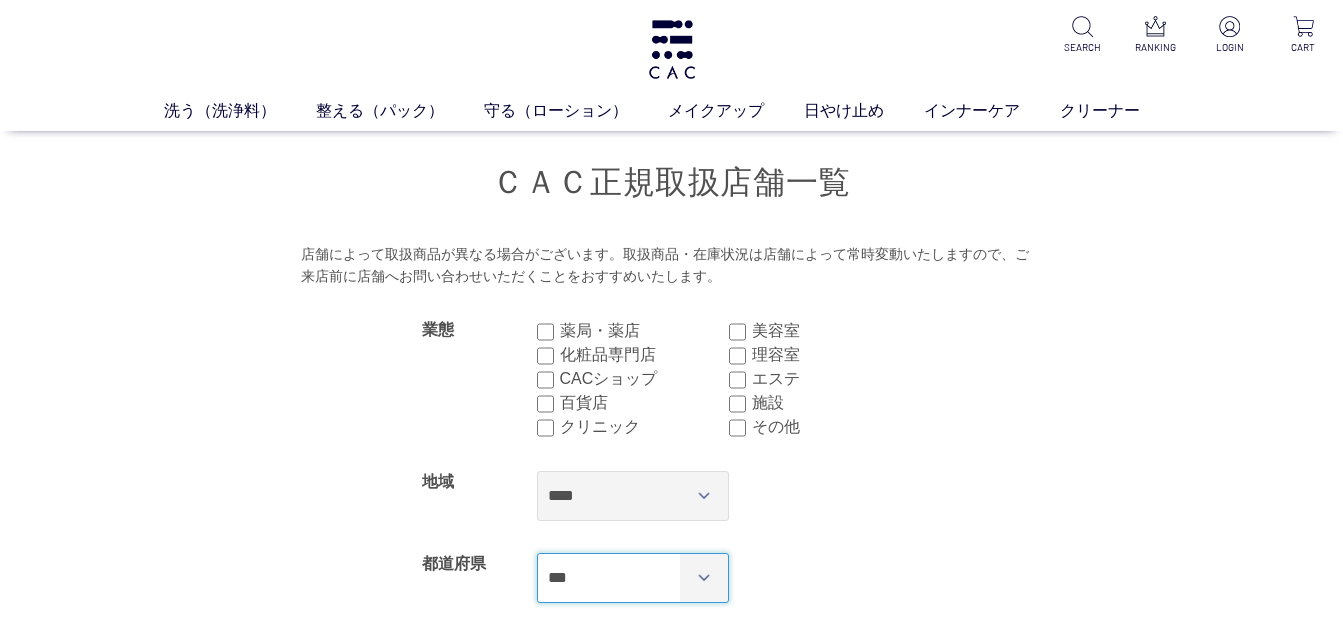 select on "****" 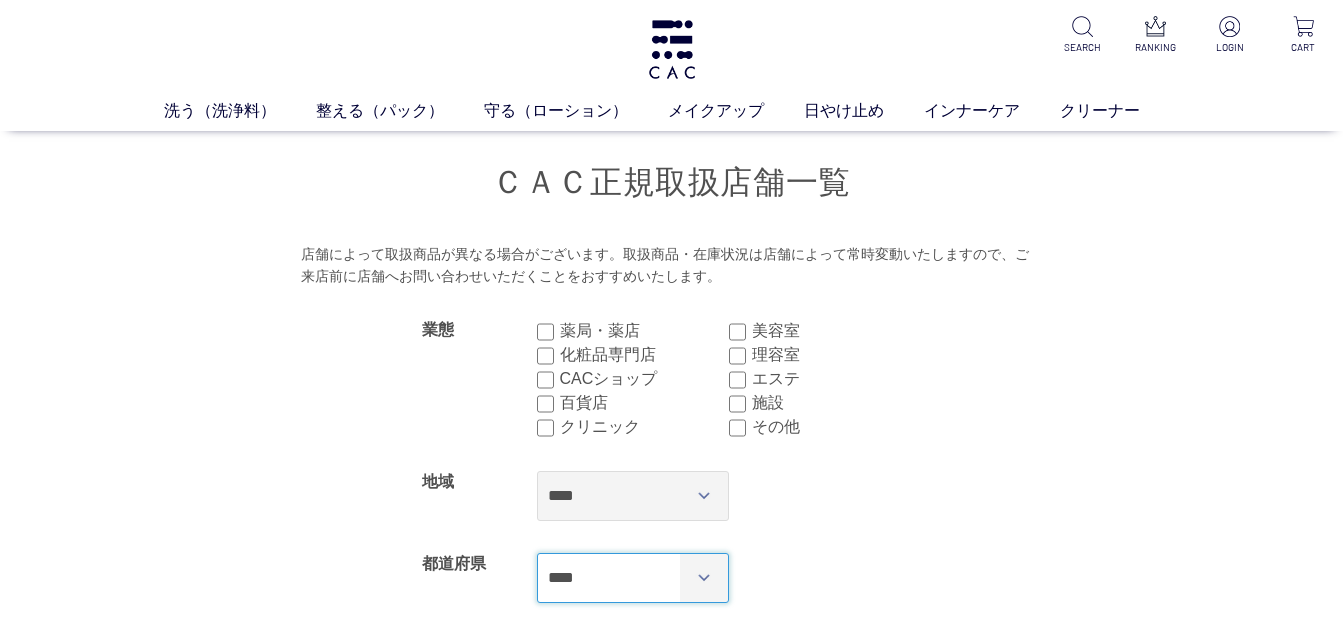 click on "*** *** *** *** *** *** *** *** *** *** *** *** **** *** *** *** *** *** *** *** *** *** *** *** *** *** *** **** *** *** *** *** *** *** *** *** *** *** *** *** *** *** **** ***" at bounding box center (633, 578) 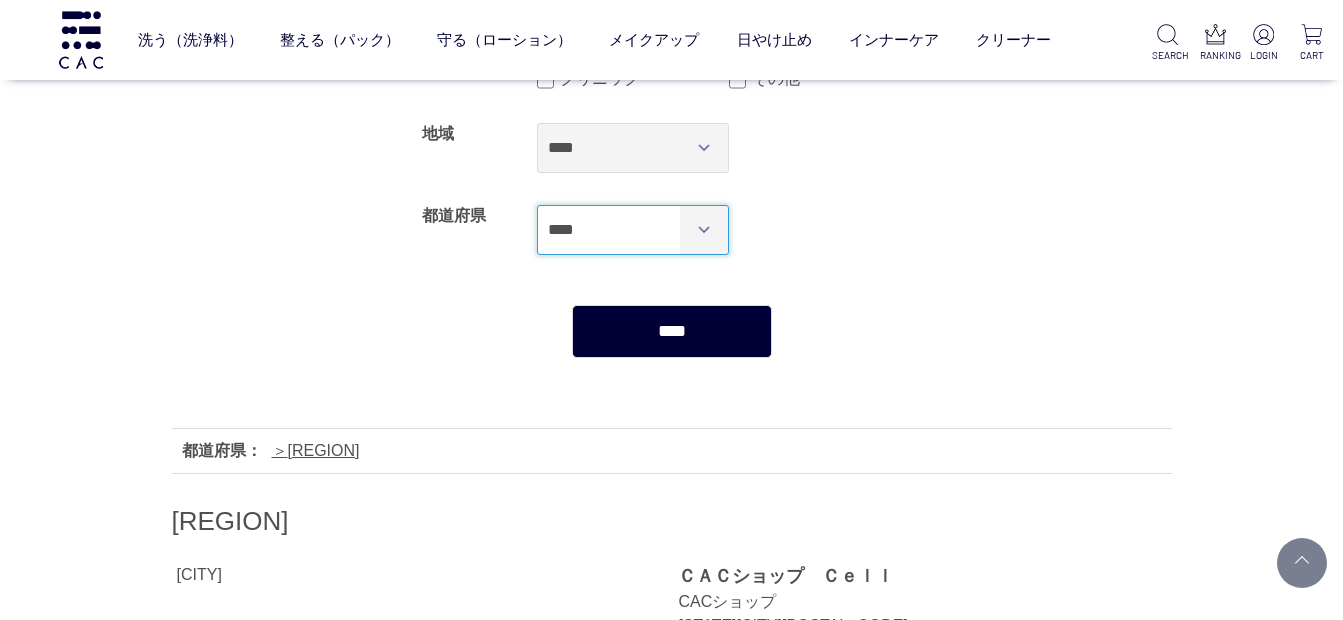 scroll, scrollTop: 200, scrollLeft: 0, axis: vertical 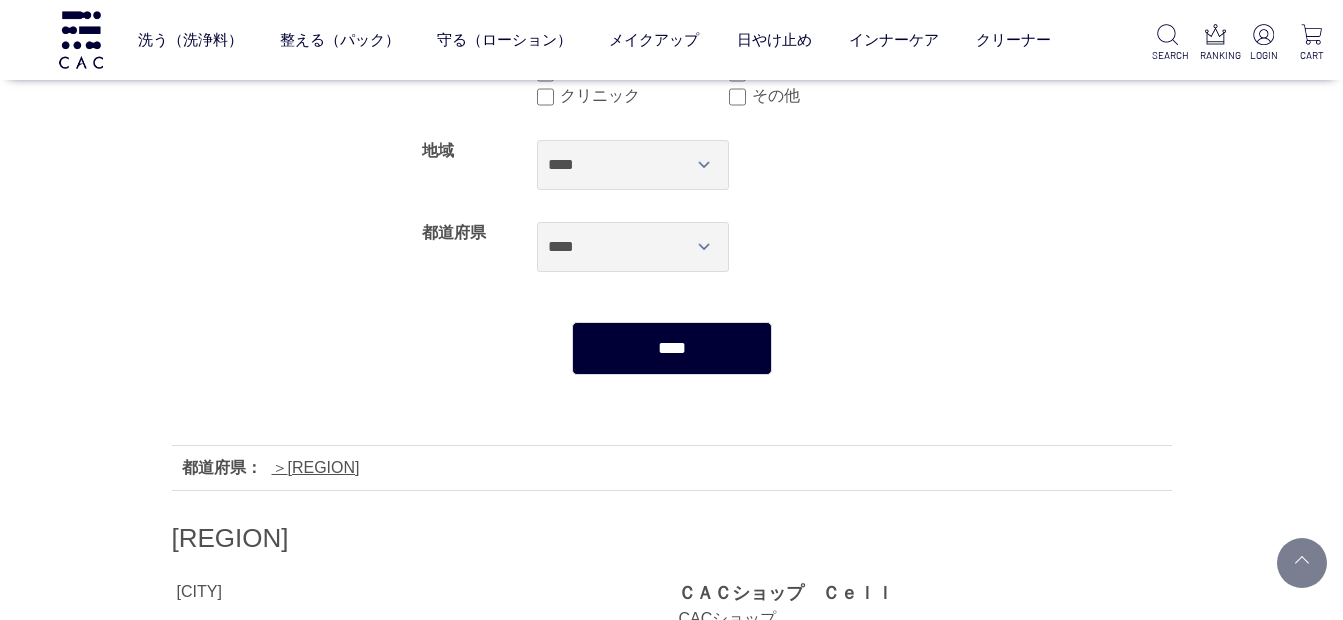 click on "****" at bounding box center [672, 348] 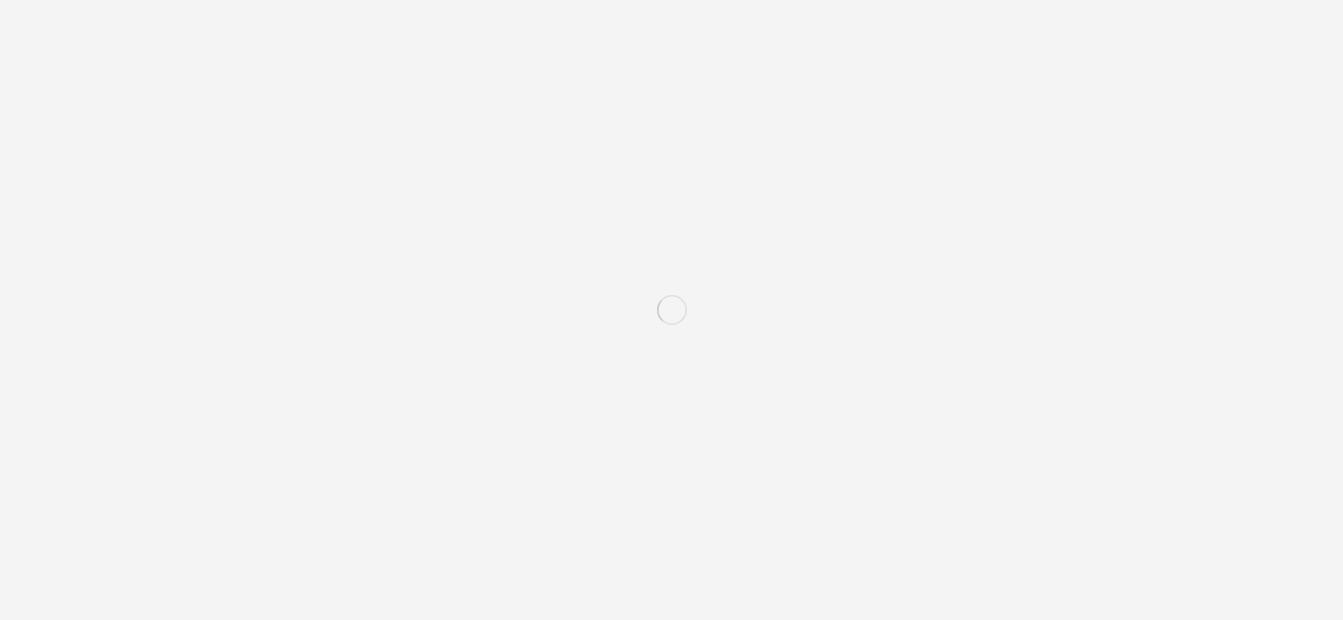 select on "****" 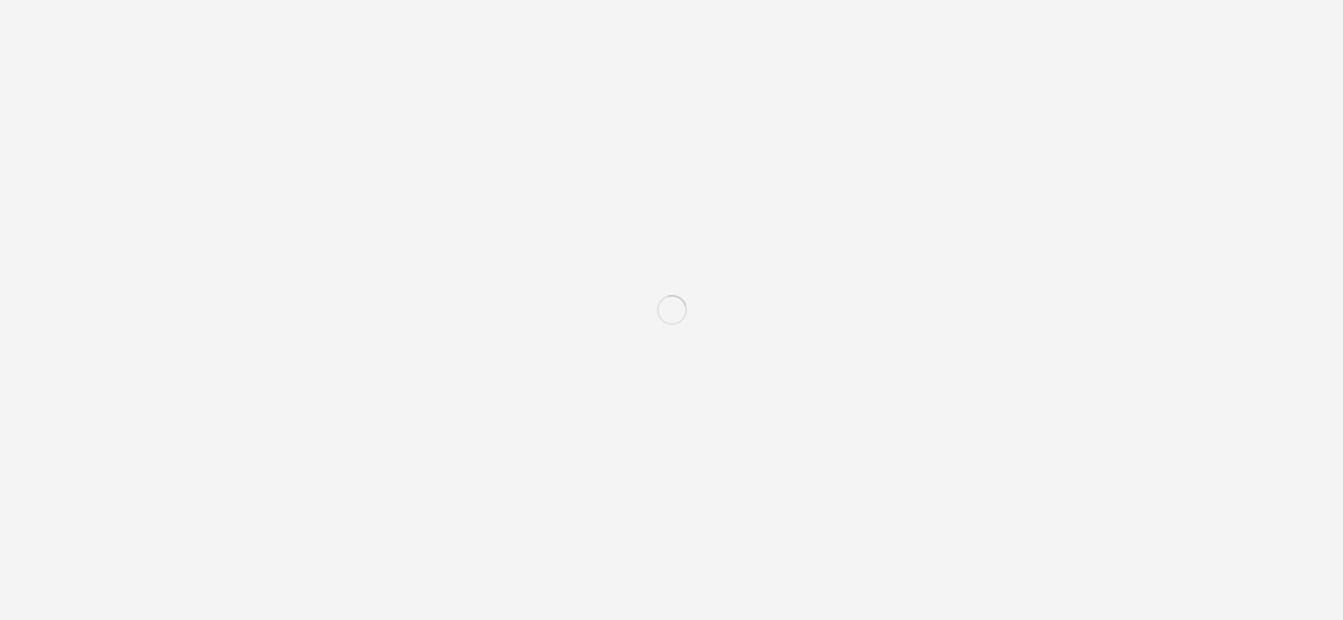 scroll, scrollTop: 0, scrollLeft: 0, axis: both 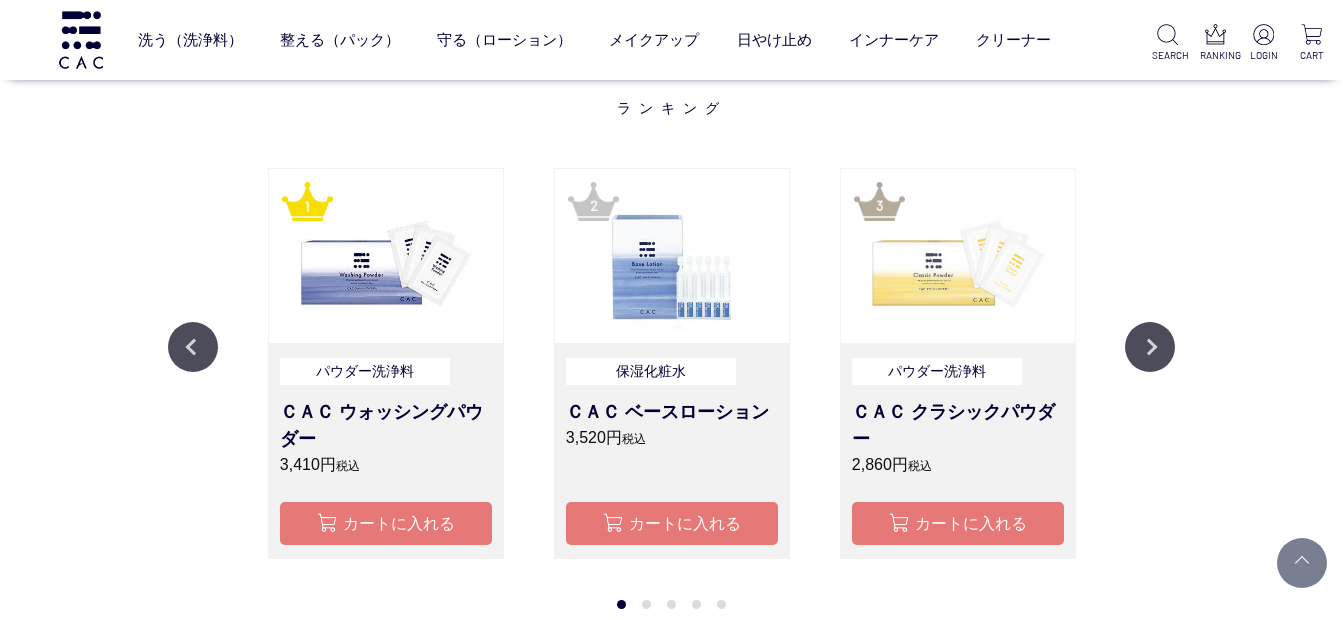 click at bounding box center [958, 256] 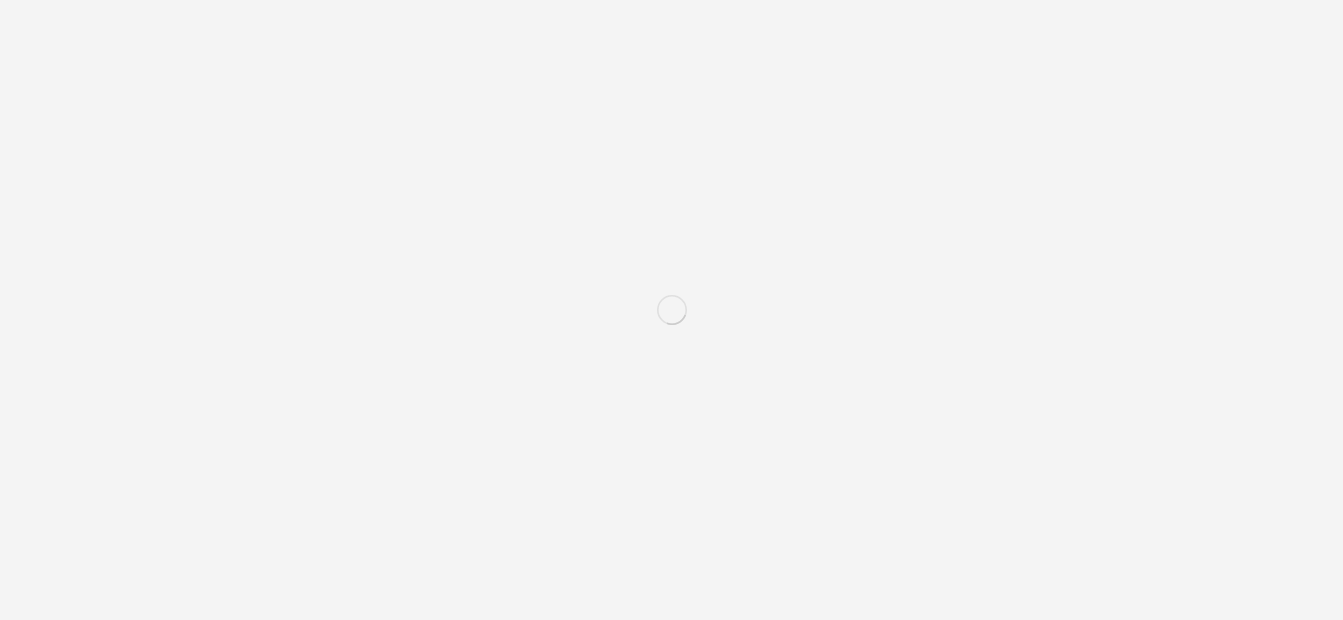 scroll, scrollTop: 0, scrollLeft: 0, axis: both 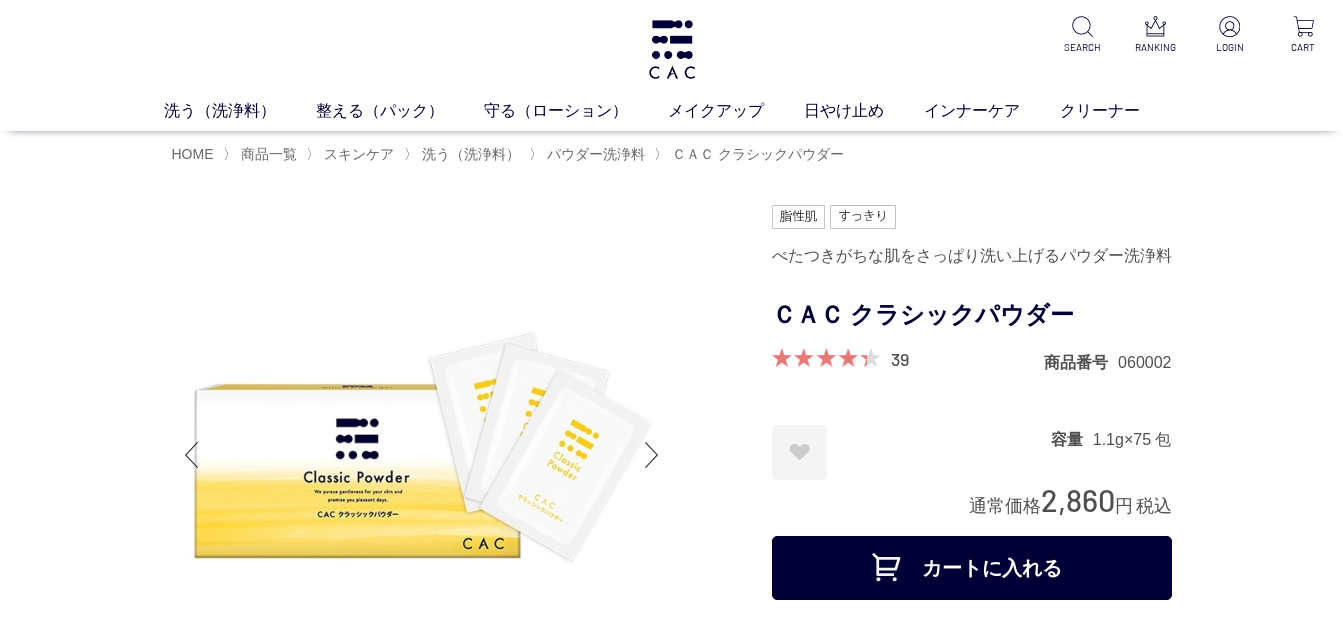 drag, startPoint x: 1025, startPoint y: 570, endPoint x: 1033, endPoint y: 558, distance: 14.422205 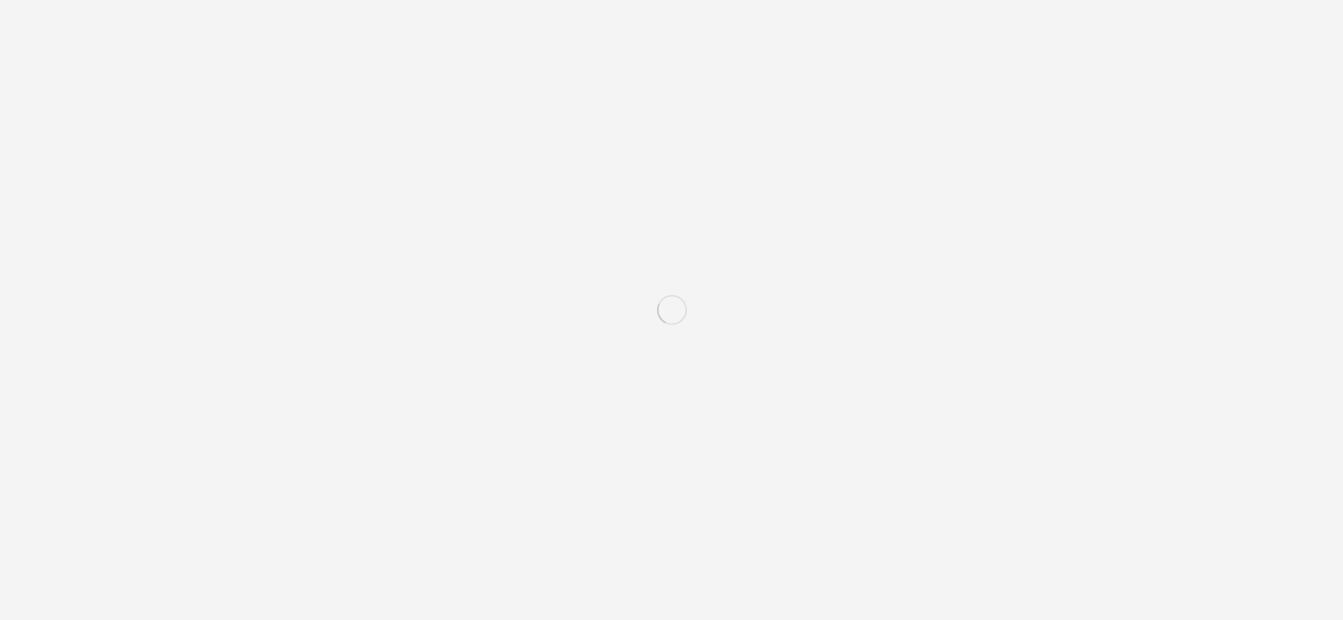 scroll, scrollTop: 0, scrollLeft: 0, axis: both 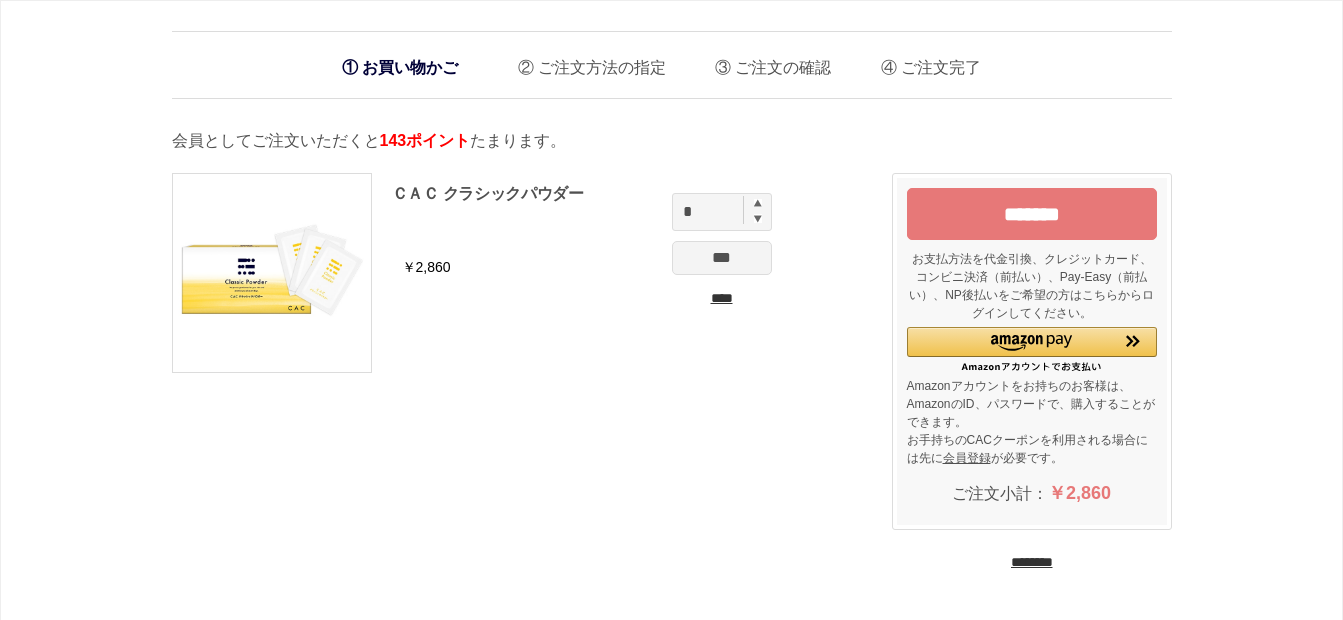 click on "*******" at bounding box center [1032, 214] 